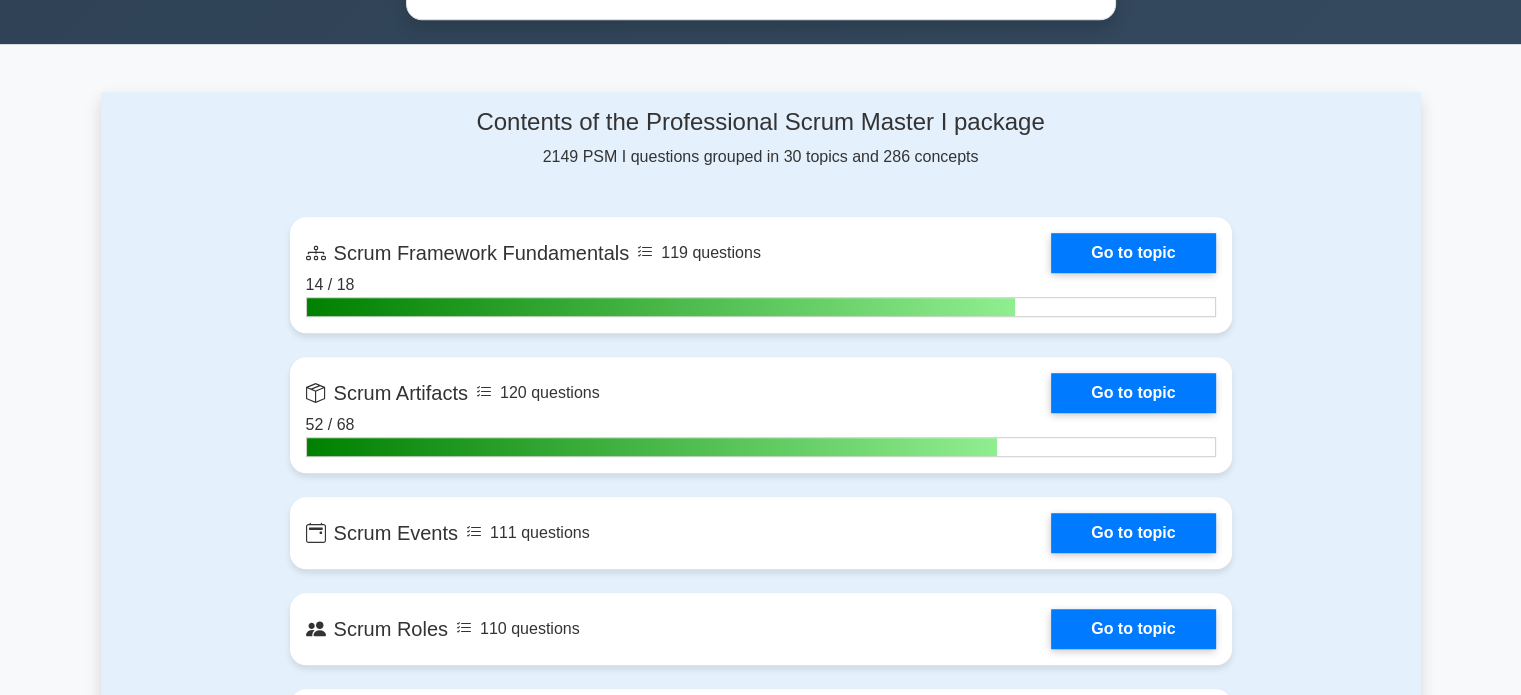 scroll, scrollTop: 0, scrollLeft: 0, axis: both 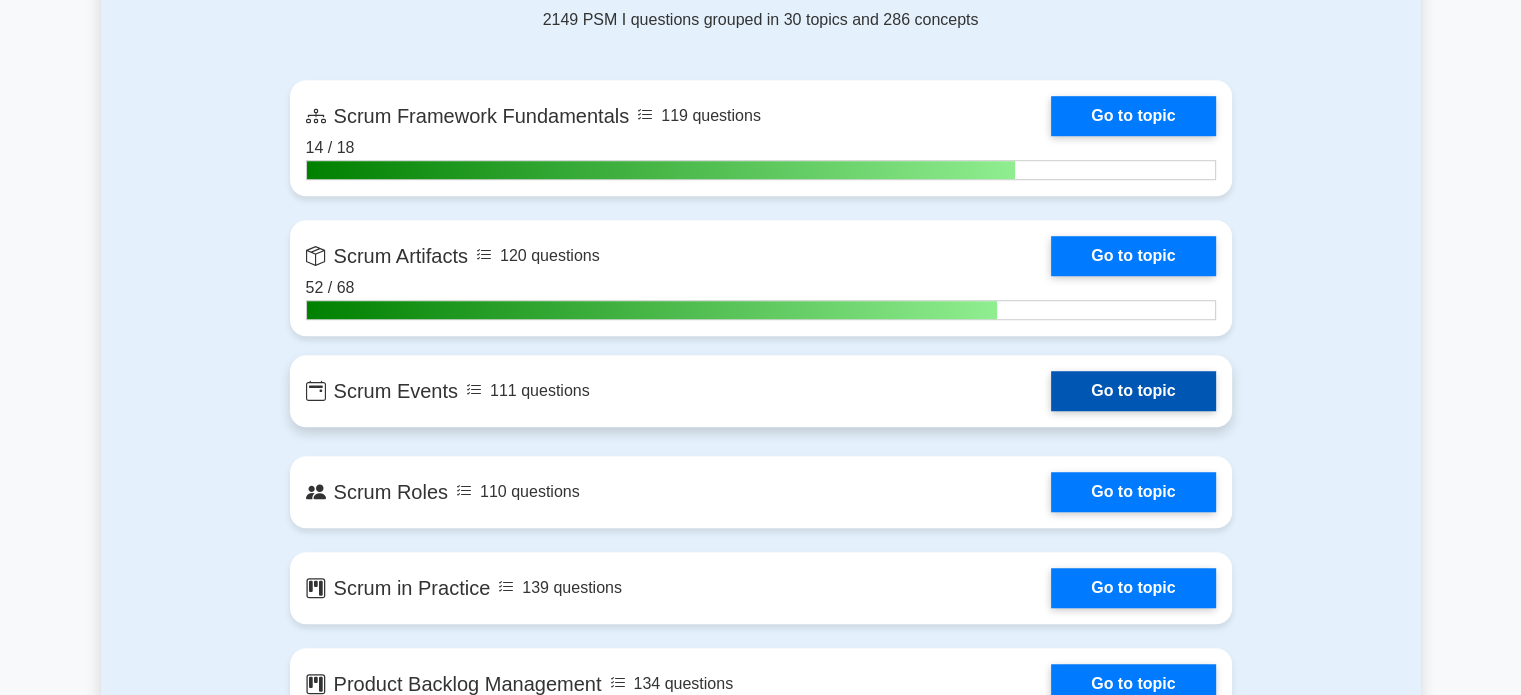 click on "Go to topic" at bounding box center [1133, 391] 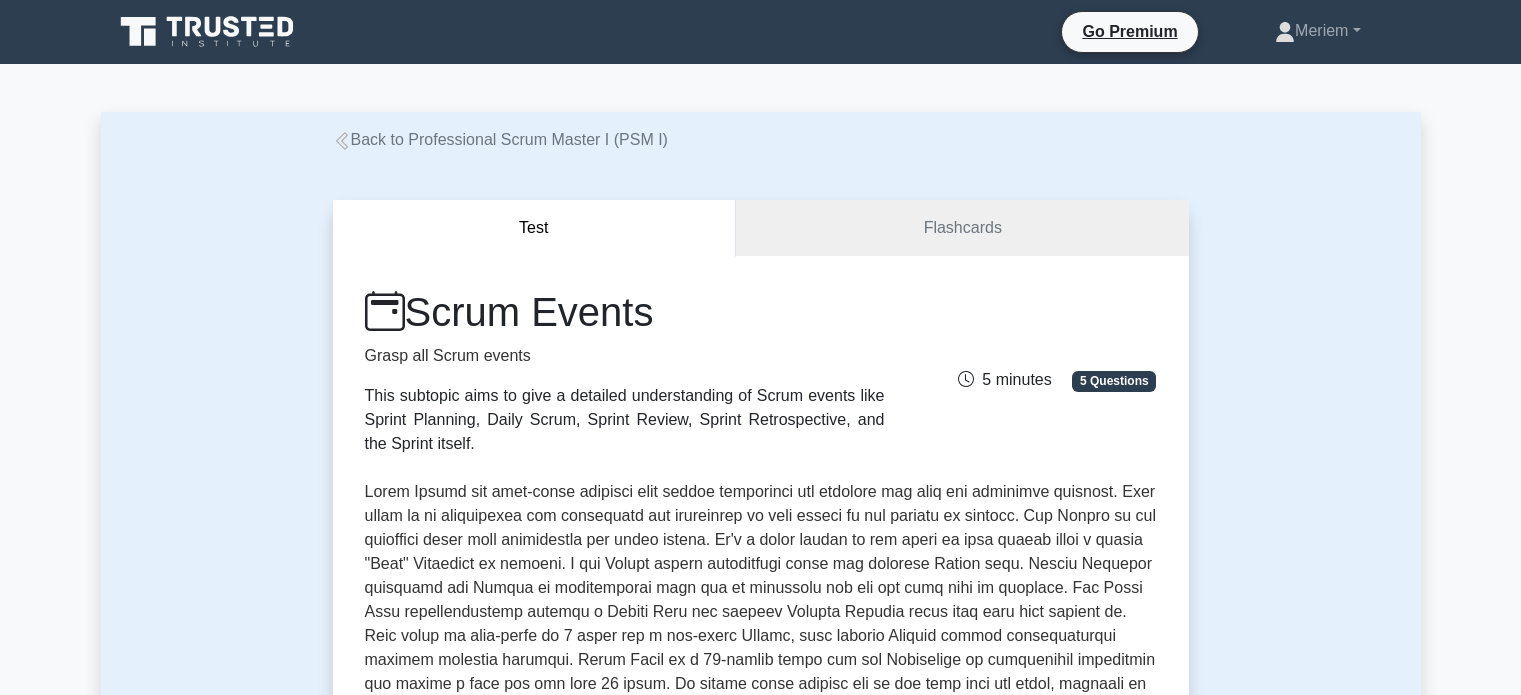 scroll, scrollTop: 0, scrollLeft: 0, axis: both 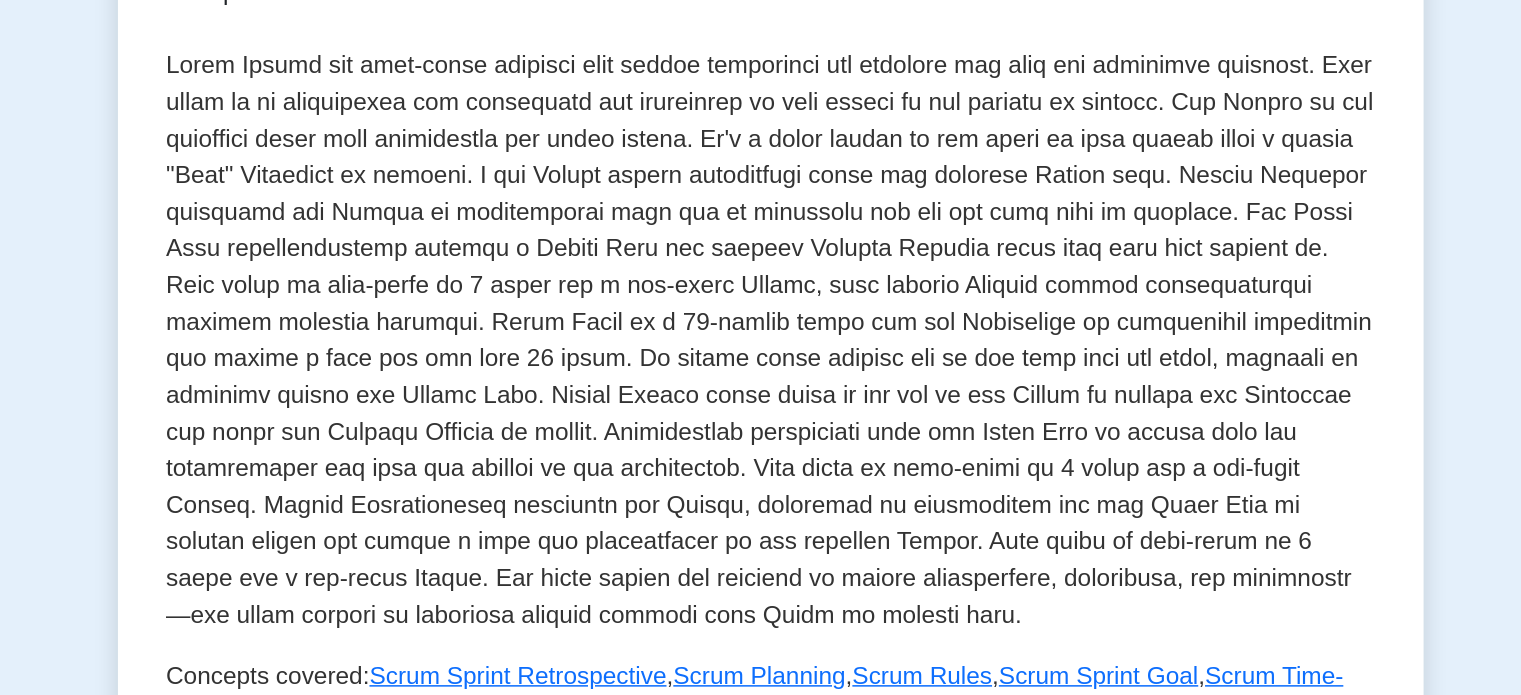 click at bounding box center (761, 436) 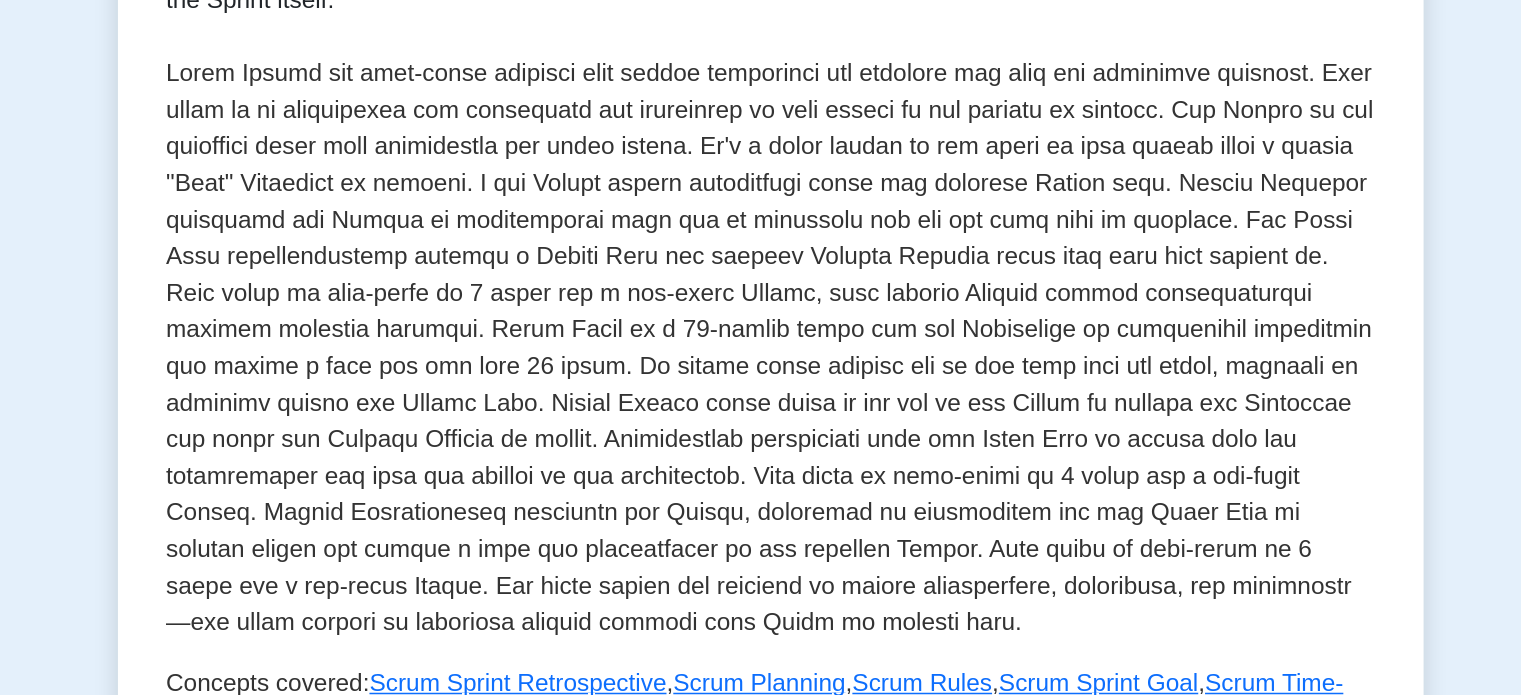 click on "Test
Flashcards
Scrum Events
Grasp all Scrum events
This subtopic aims to give a detailed understanding of Scrum events like Sprint Planning, Daily Scrum, Sprint Review, Sprint Retrospective, and the Sprint itself.
5 minutes
5 Questions Concepts covered:" at bounding box center (761, 808) 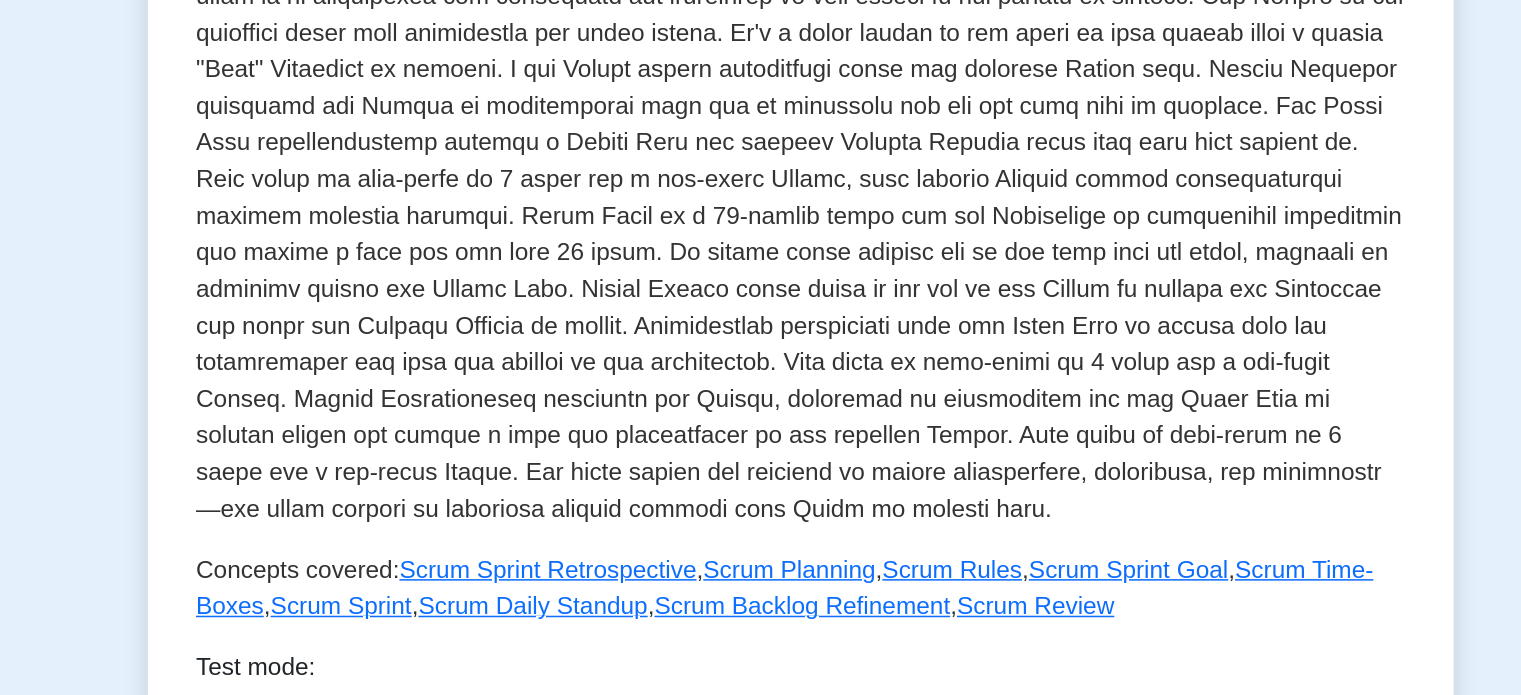 scroll, scrollTop: 281, scrollLeft: 0, axis: vertical 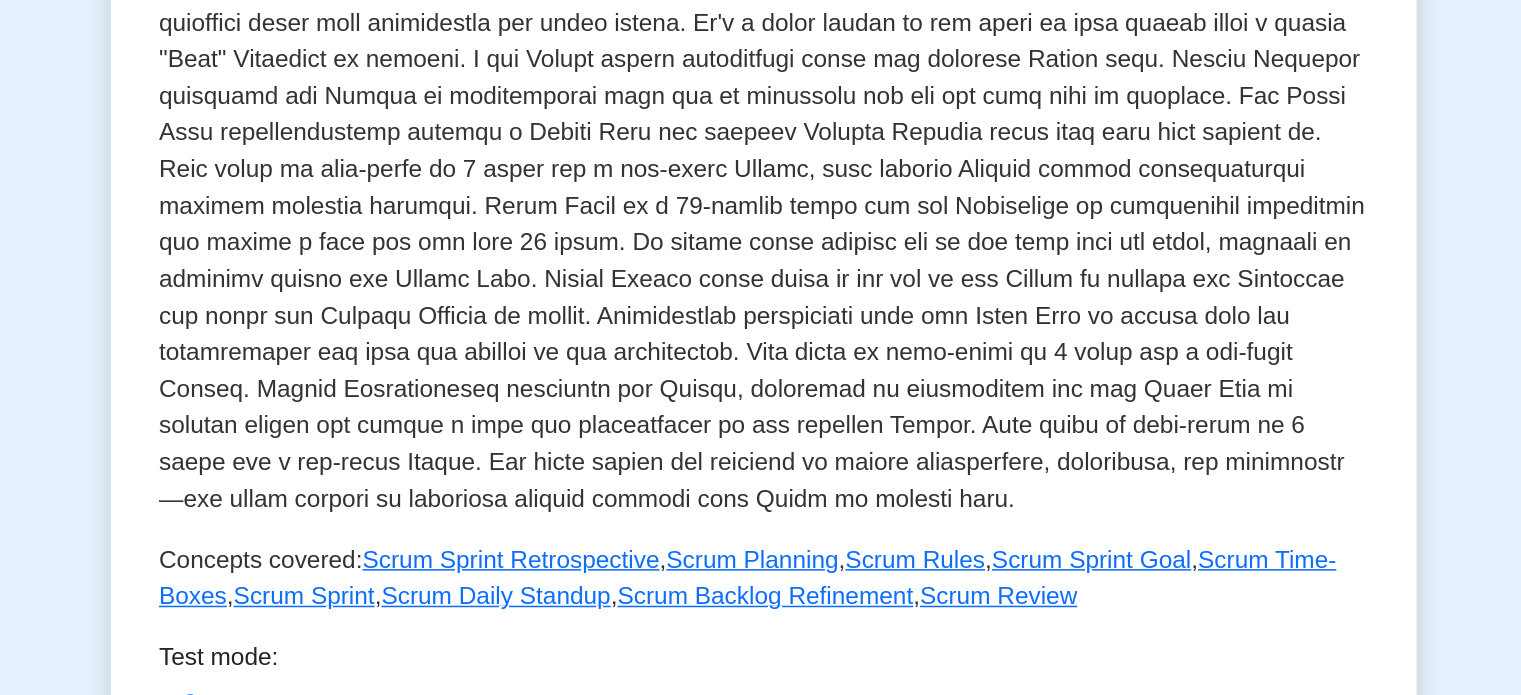 click at bounding box center (761, 386) 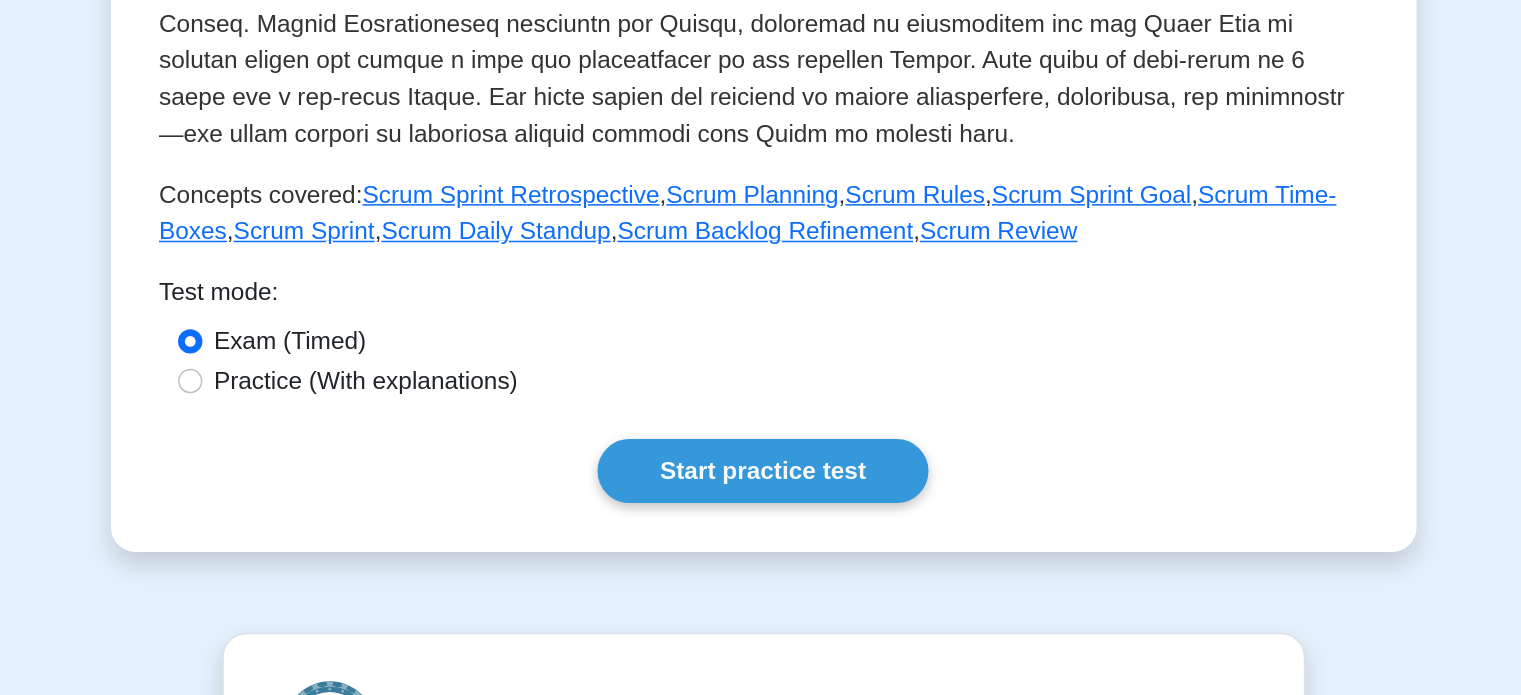 scroll, scrollTop: 756, scrollLeft: 0, axis: vertical 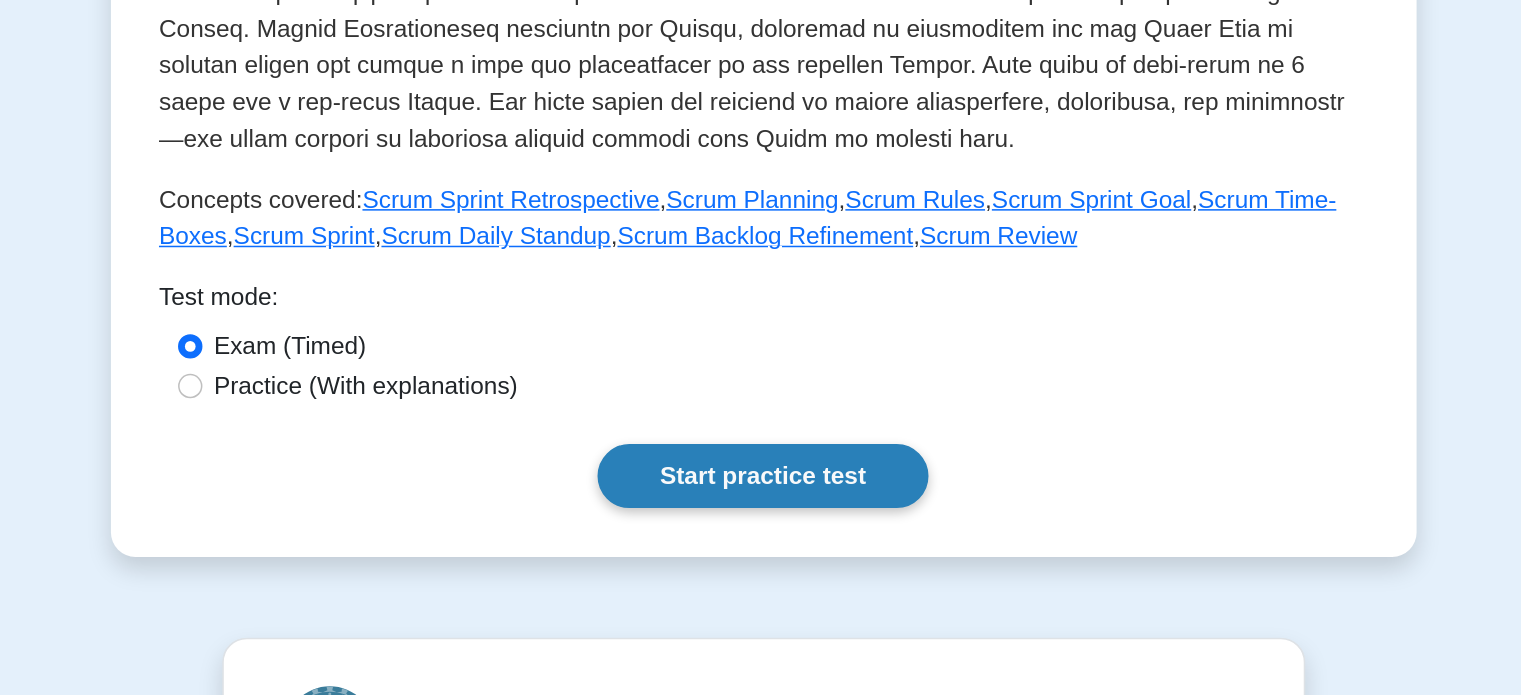 click on "Start practice test" at bounding box center (760, 312) 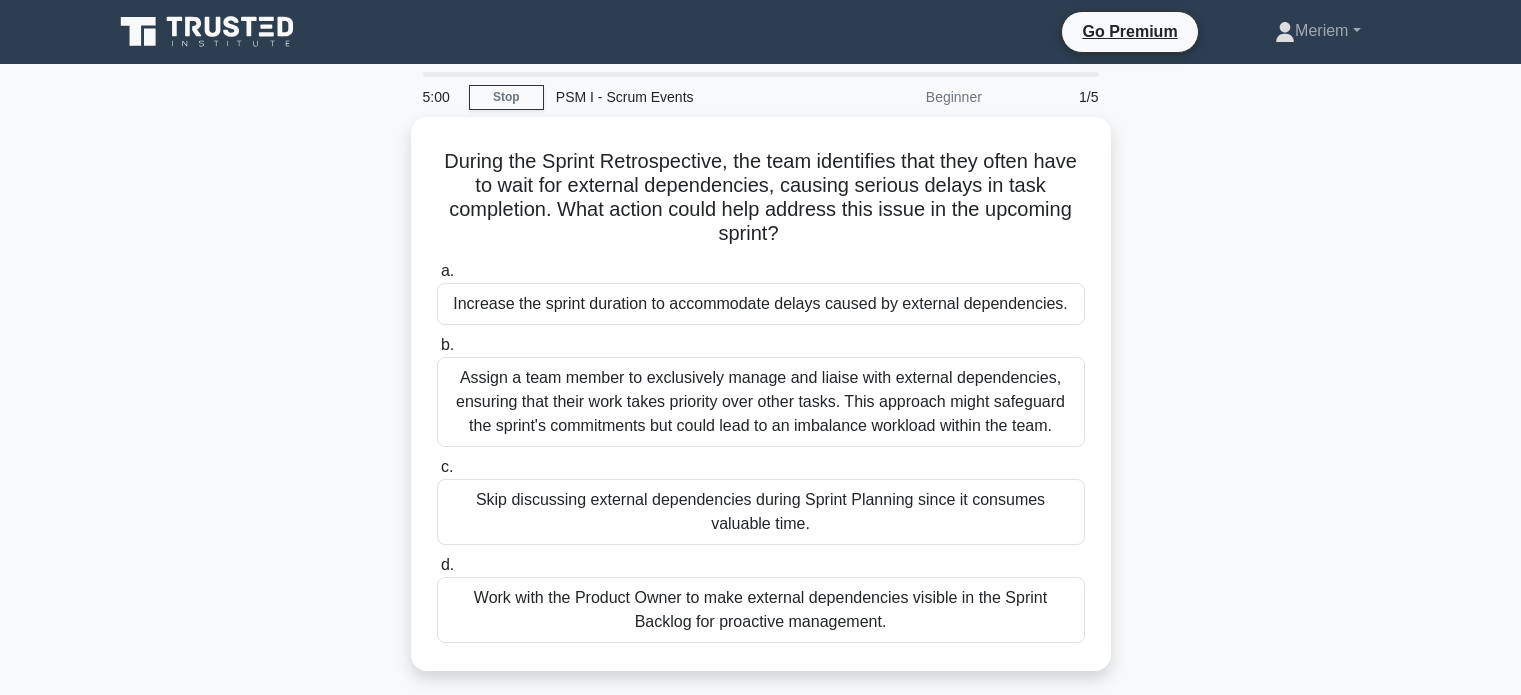 scroll, scrollTop: 0, scrollLeft: 0, axis: both 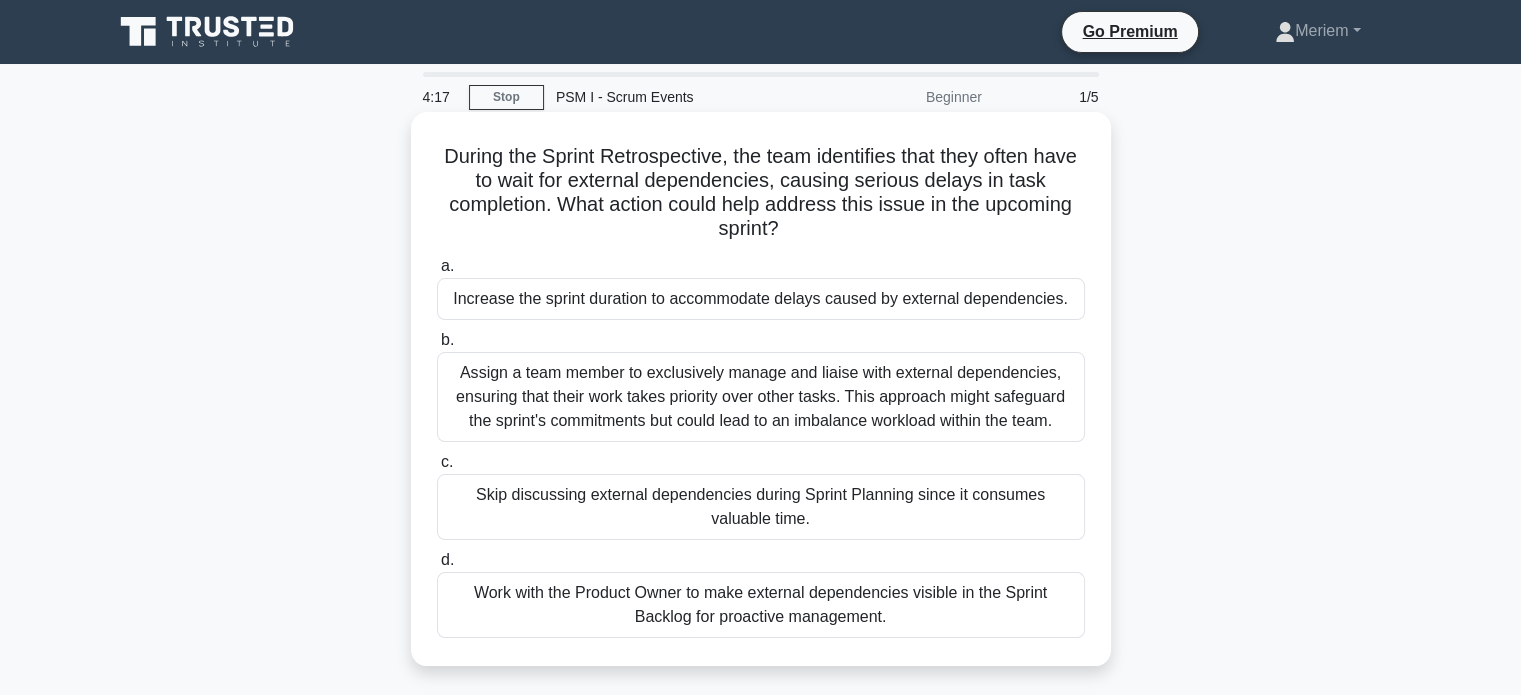 click on "Work with the Product Owner to make external dependencies visible in the Sprint Backlog for proactive management." at bounding box center (761, 605) 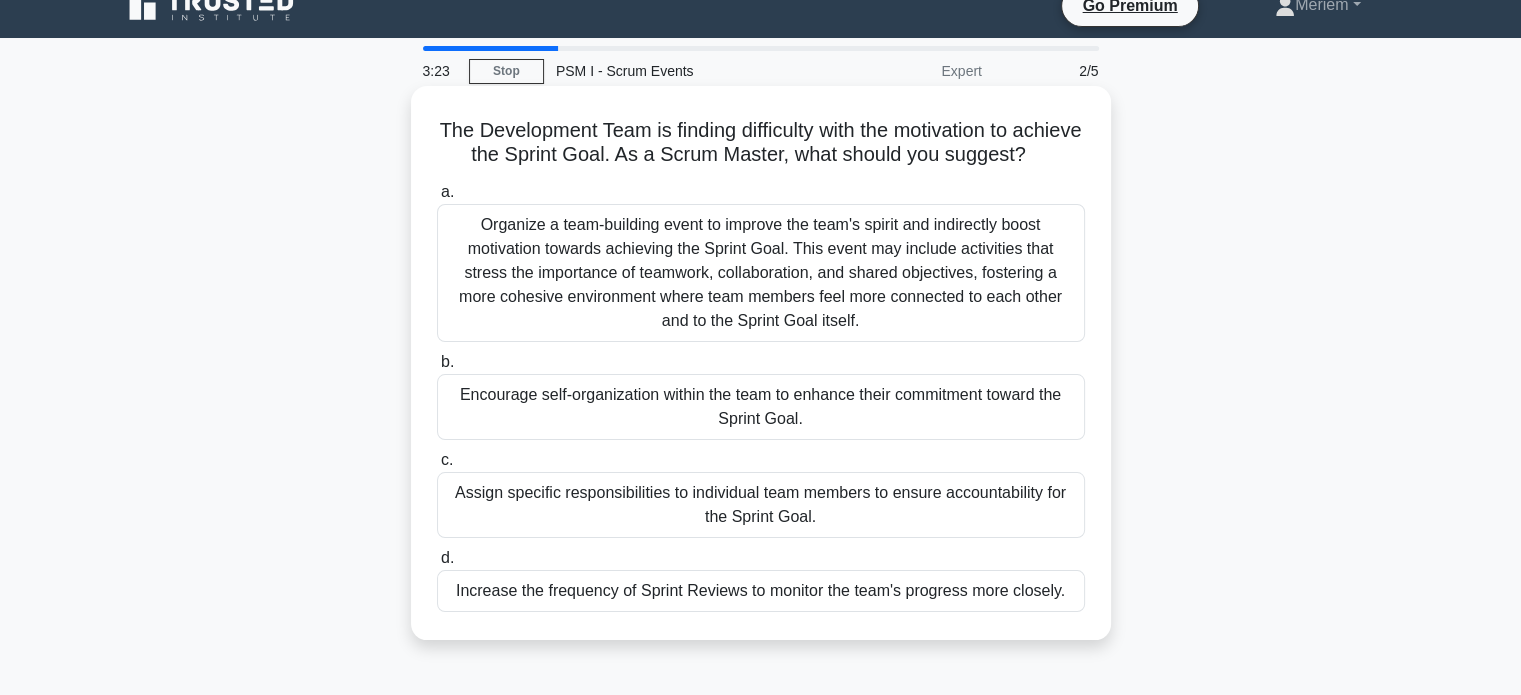 scroll, scrollTop: 24, scrollLeft: 0, axis: vertical 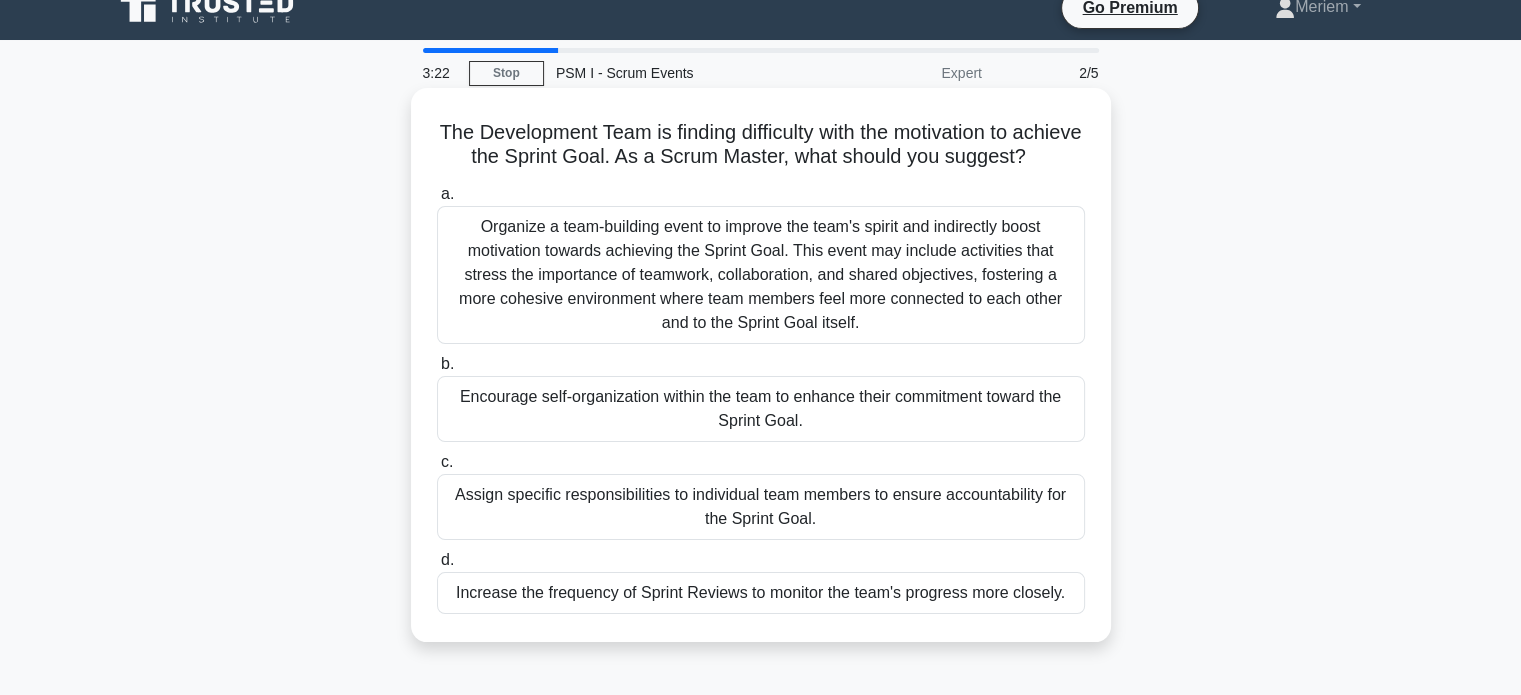 click on "Organize a team-building event to improve the team's spirit and indirectly boost motivation towards achieving the Sprint Goal. This event may include activities that stress the importance of teamwork, collaboration, and shared objectives, fostering a more cohesive environment where team members feel more connected to each other and to the Sprint Goal itself." at bounding box center [761, 275] 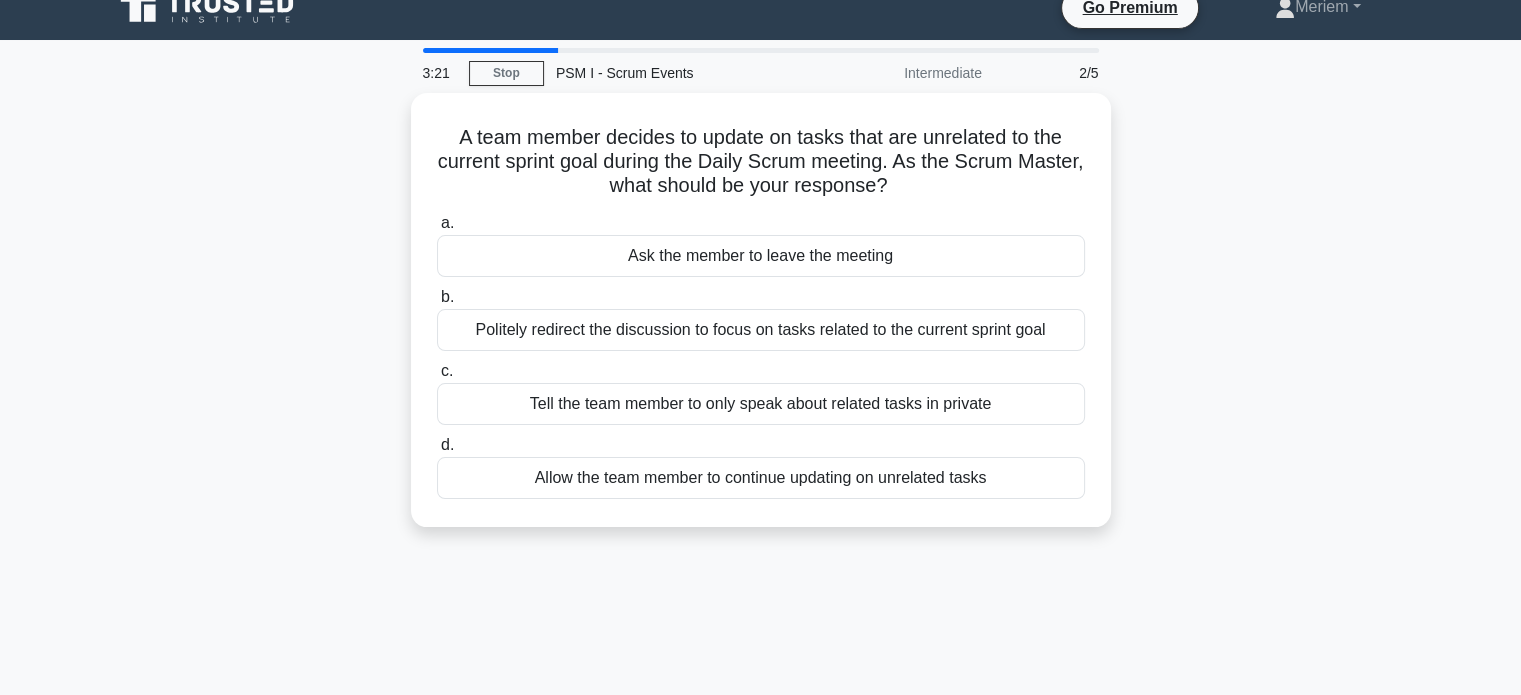 scroll, scrollTop: 0, scrollLeft: 0, axis: both 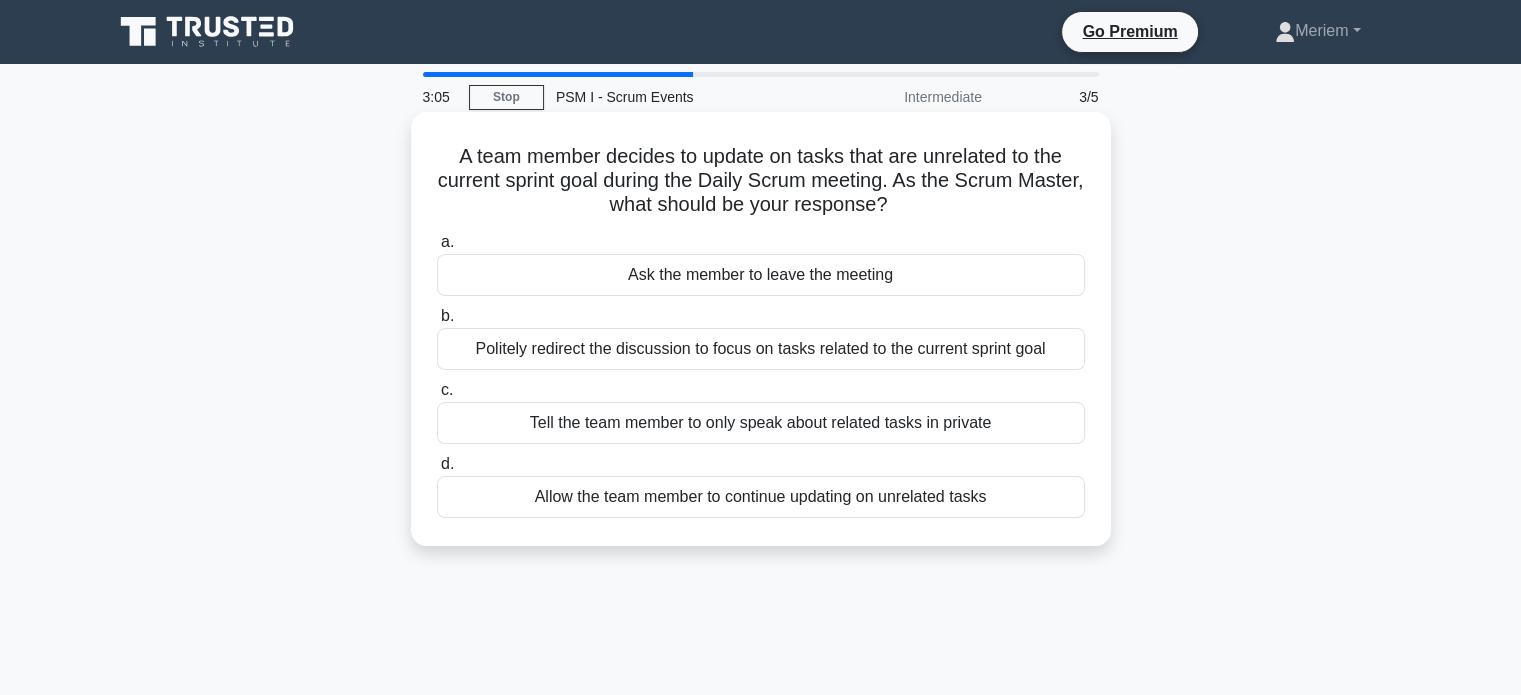 click on "Politely redirect the discussion to focus on tasks related to the current sprint goal" at bounding box center (761, 349) 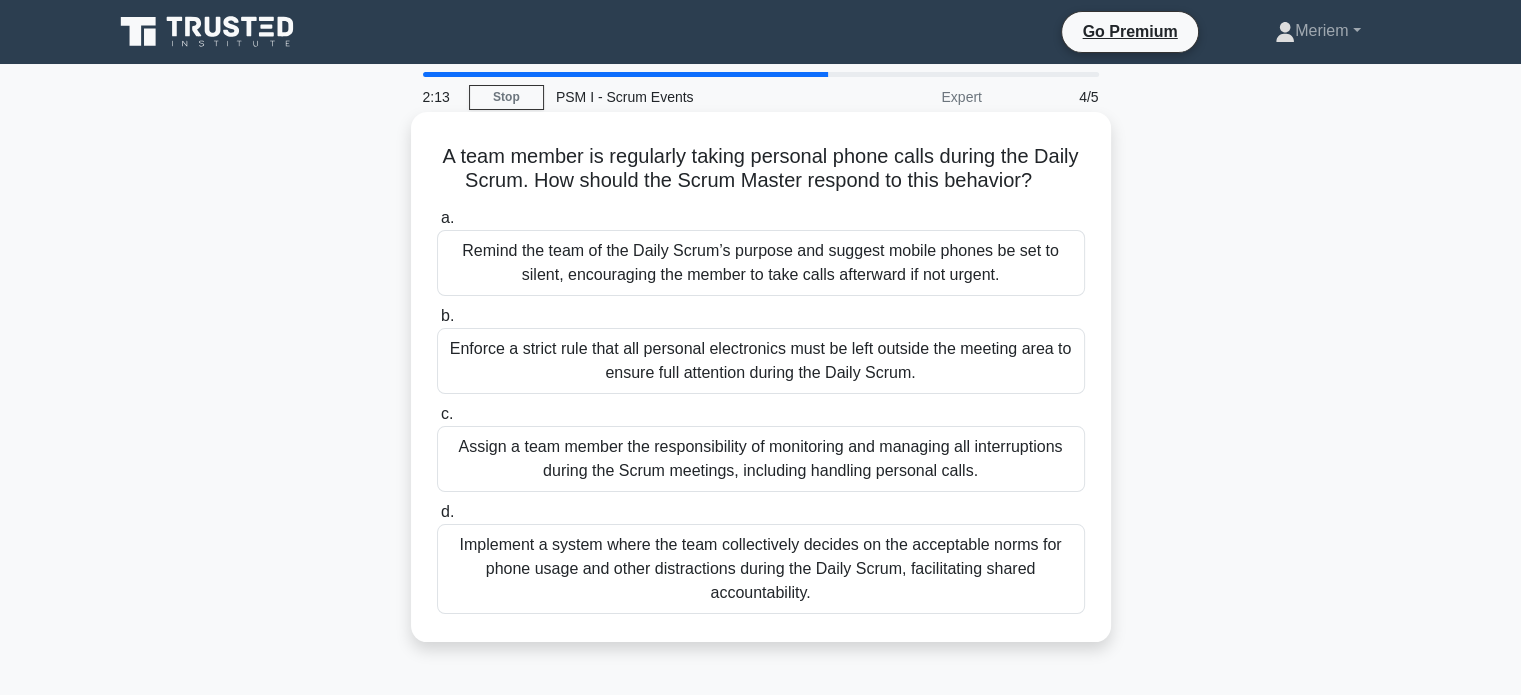 click on "Remind the team of the Daily Scrum’s purpose and suggest mobile phones be set to silent, encouraging the member to take calls afterward if not urgent." at bounding box center (761, 263) 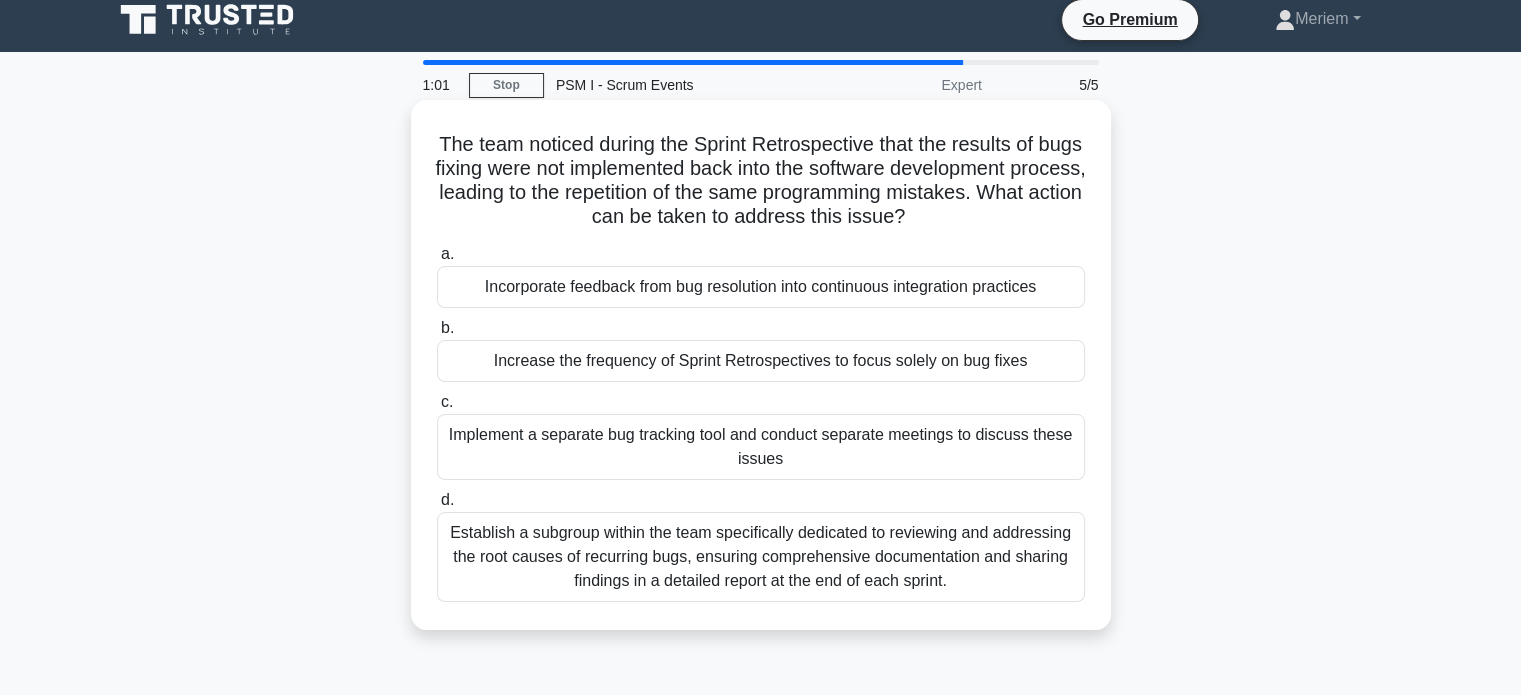 scroll, scrollTop: 0, scrollLeft: 0, axis: both 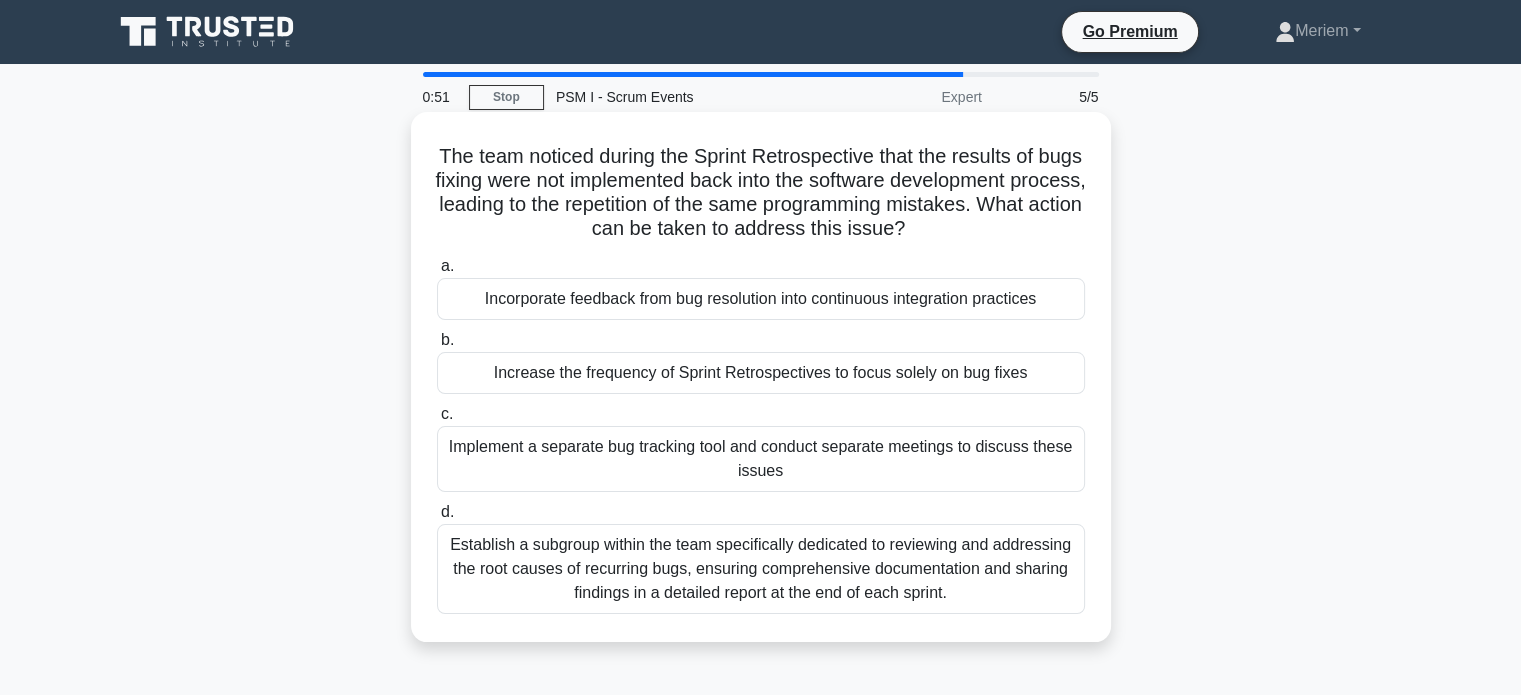 click on "Establish a subgroup within the team specifically dedicated to reviewing and addressing the root causes of recurring bugs, ensuring comprehensive documentation and sharing findings in a detailed report at the end of each sprint." at bounding box center [761, 569] 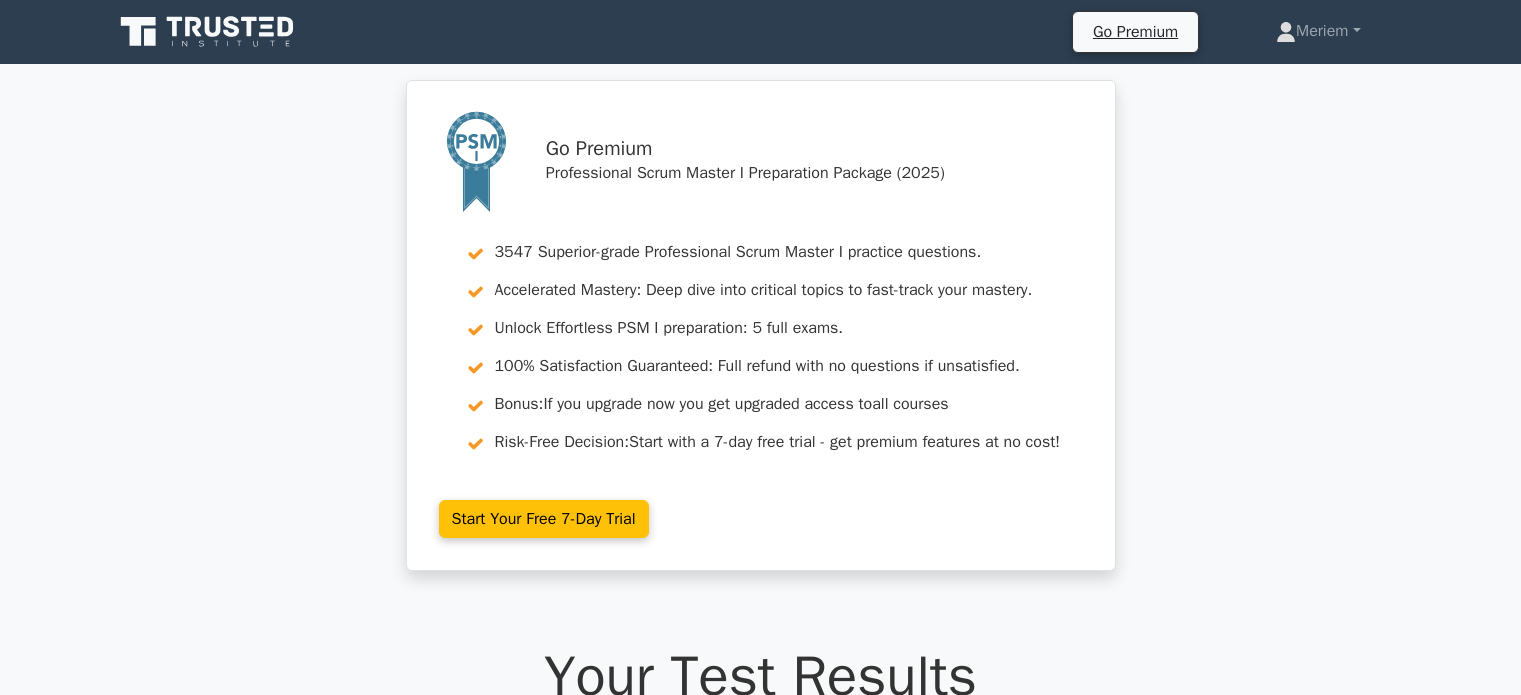 scroll, scrollTop: 0, scrollLeft: 0, axis: both 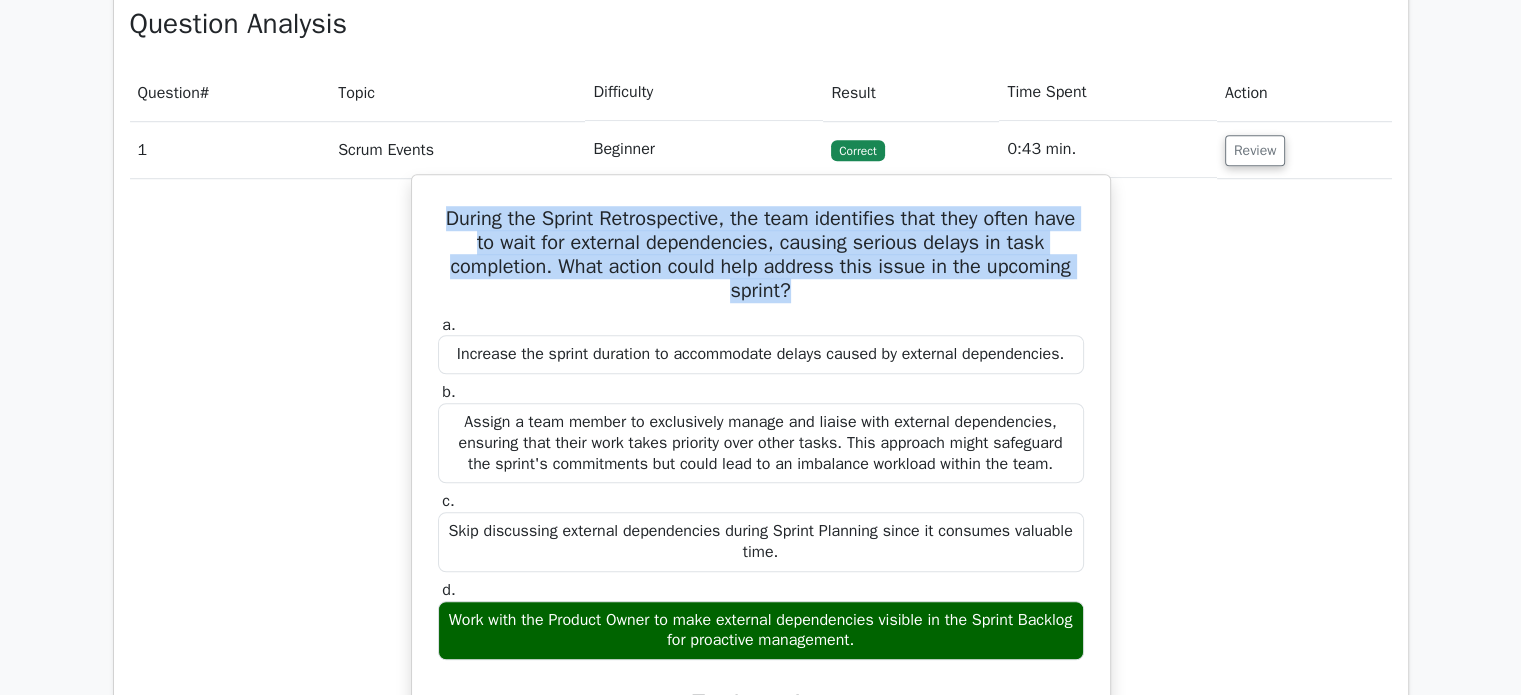 drag, startPoint x: 460, startPoint y: 219, endPoint x: 803, endPoint y: 288, distance: 349.8714 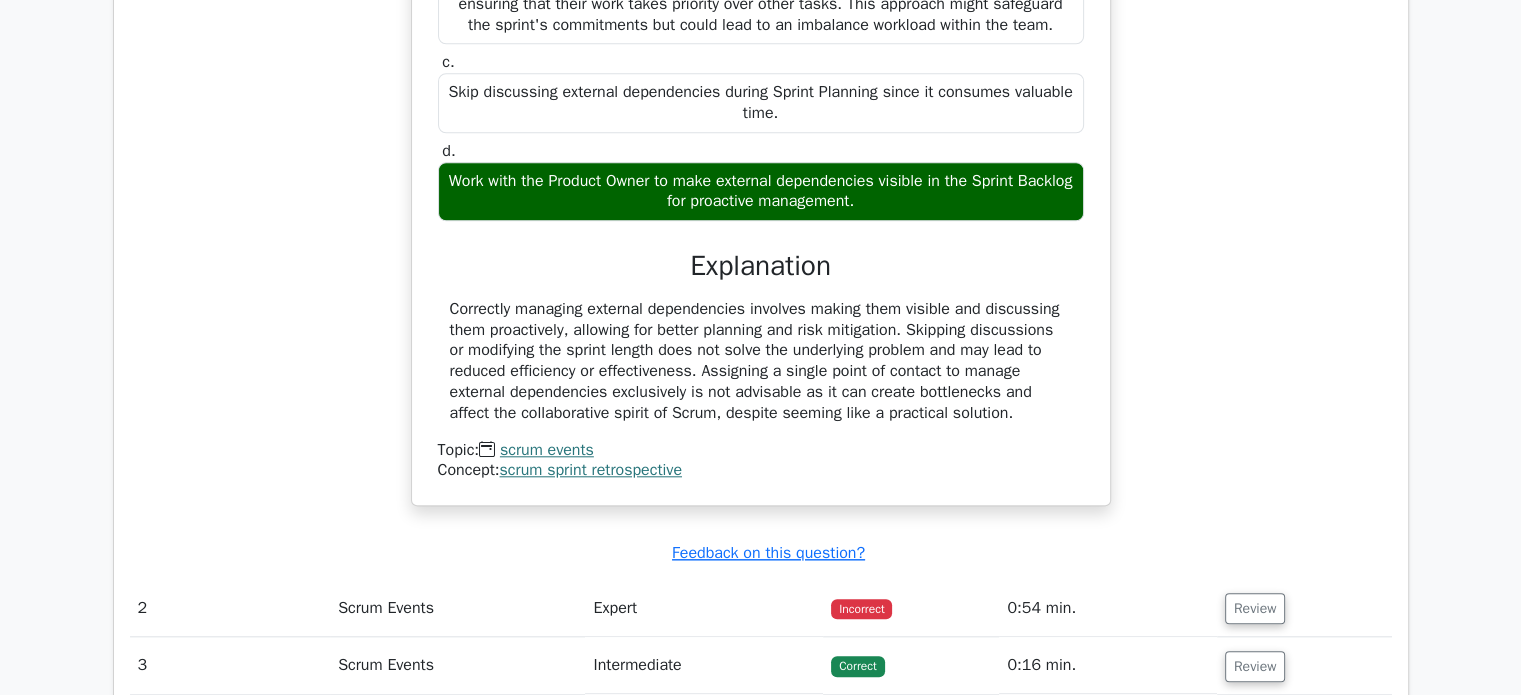 scroll, scrollTop: 1856, scrollLeft: 0, axis: vertical 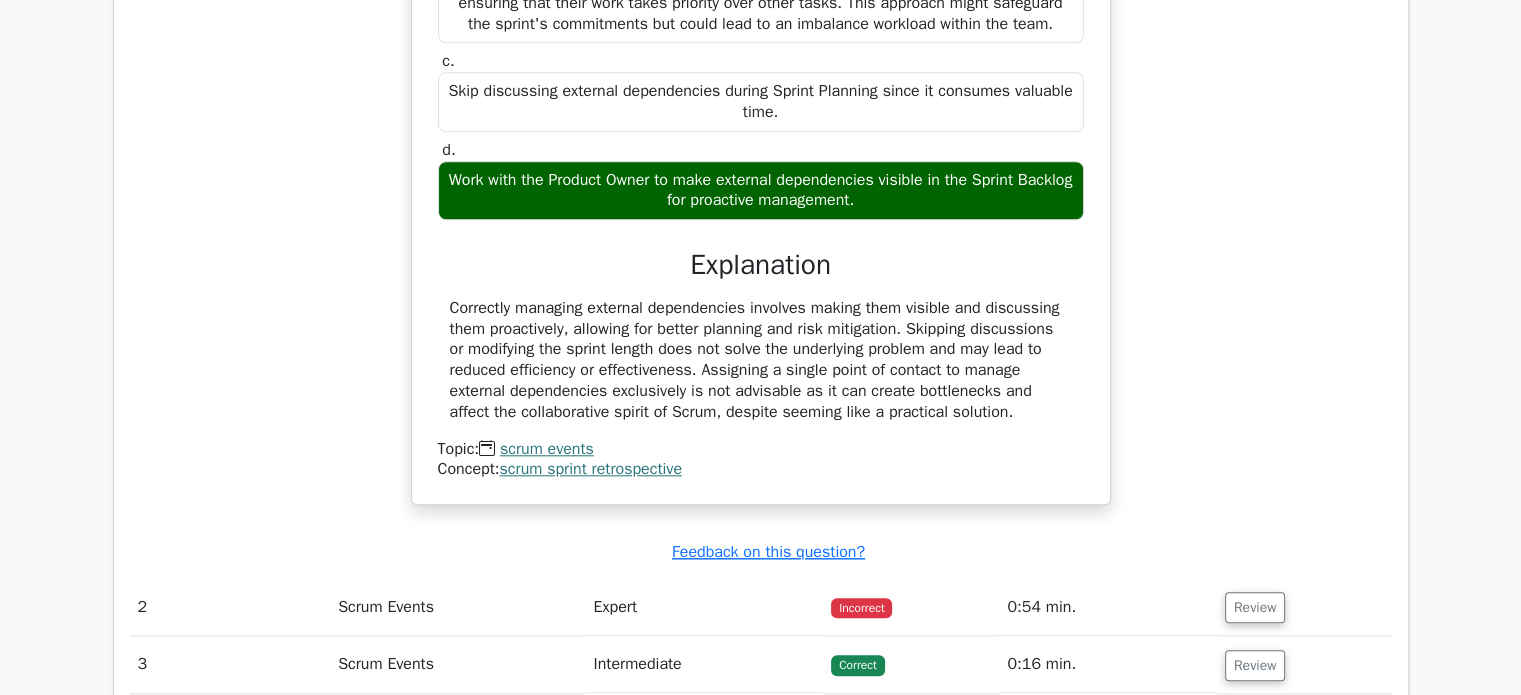 drag, startPoint x: 687, startPoint y: 254, endPoint x: 977, endPoint y: 415, distance: 331.69412 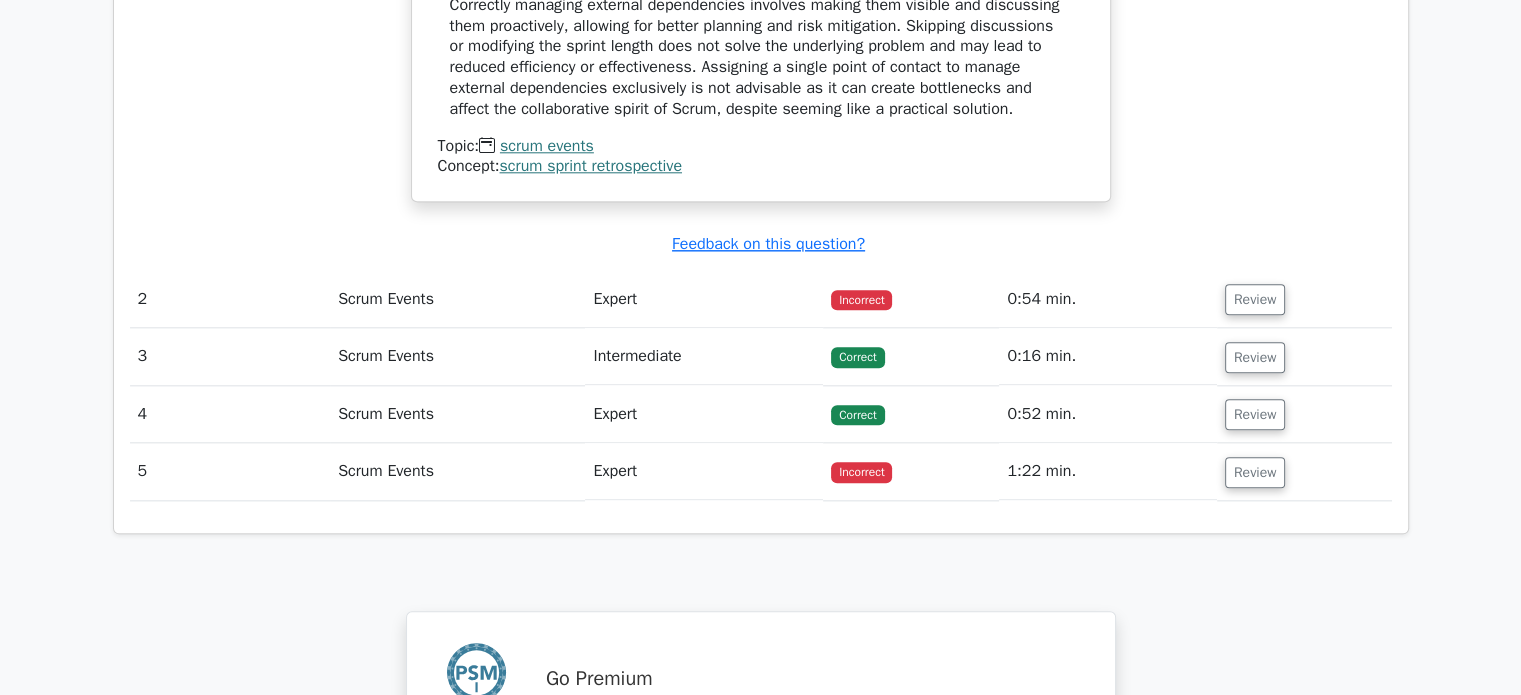 scroll, scrollTop: 2167, scrollLeft: 0, axis: vertical 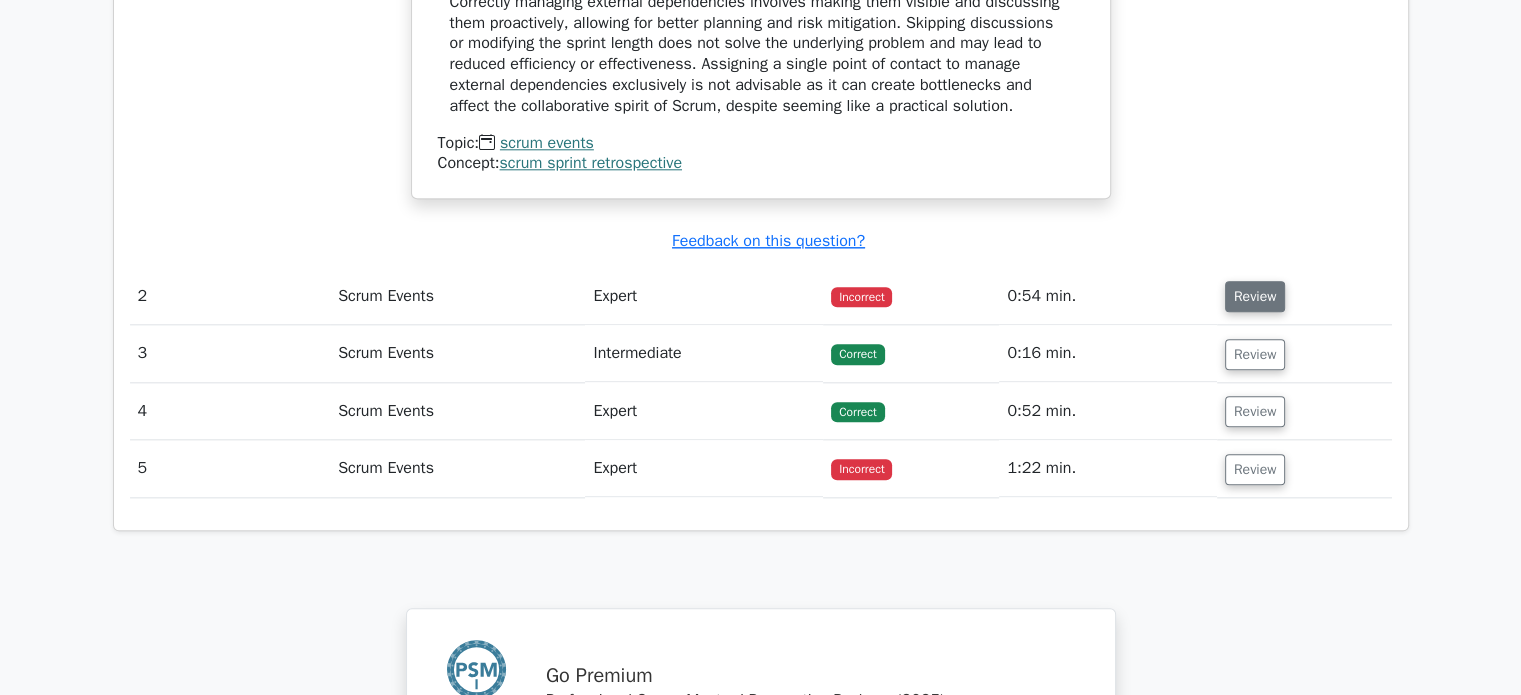 click on "Review" at bounding box center [1255, 296] 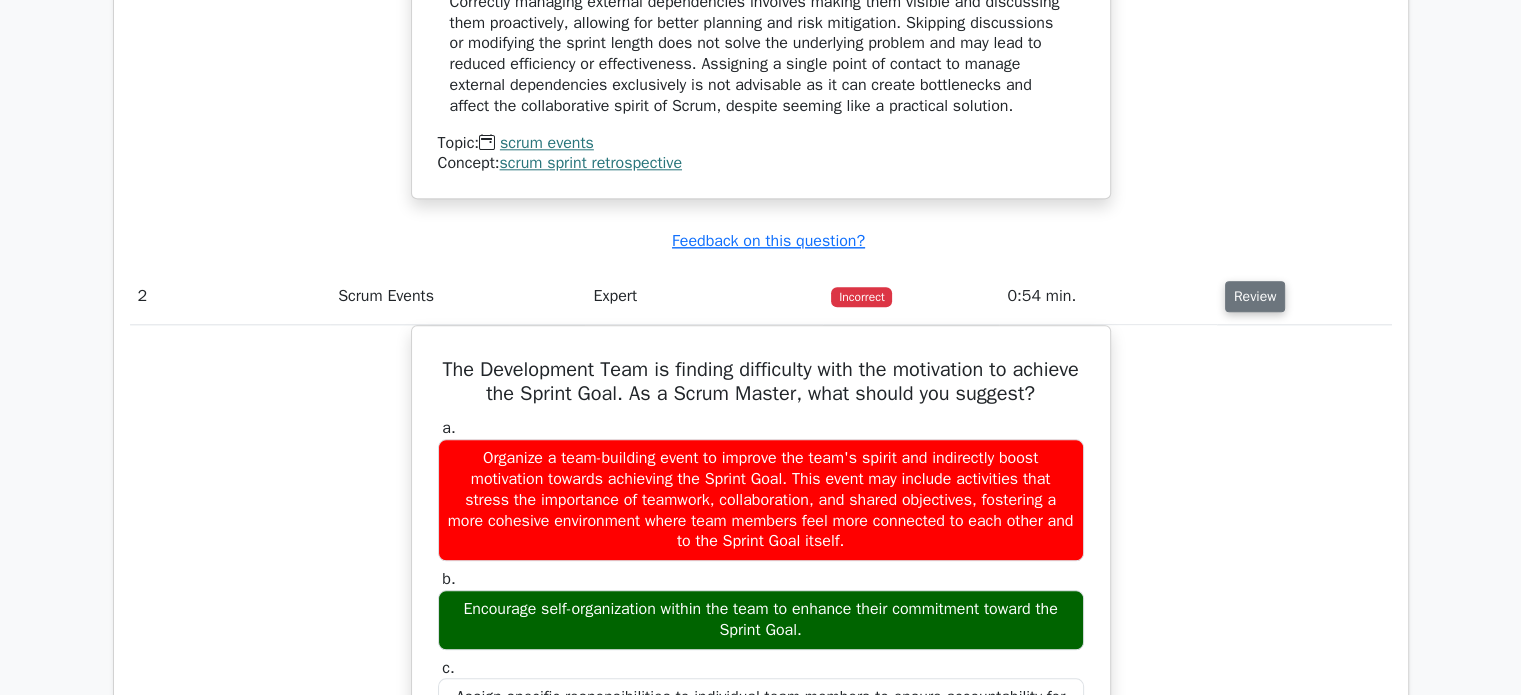click on "Review" at bounding box center (1255, 296) 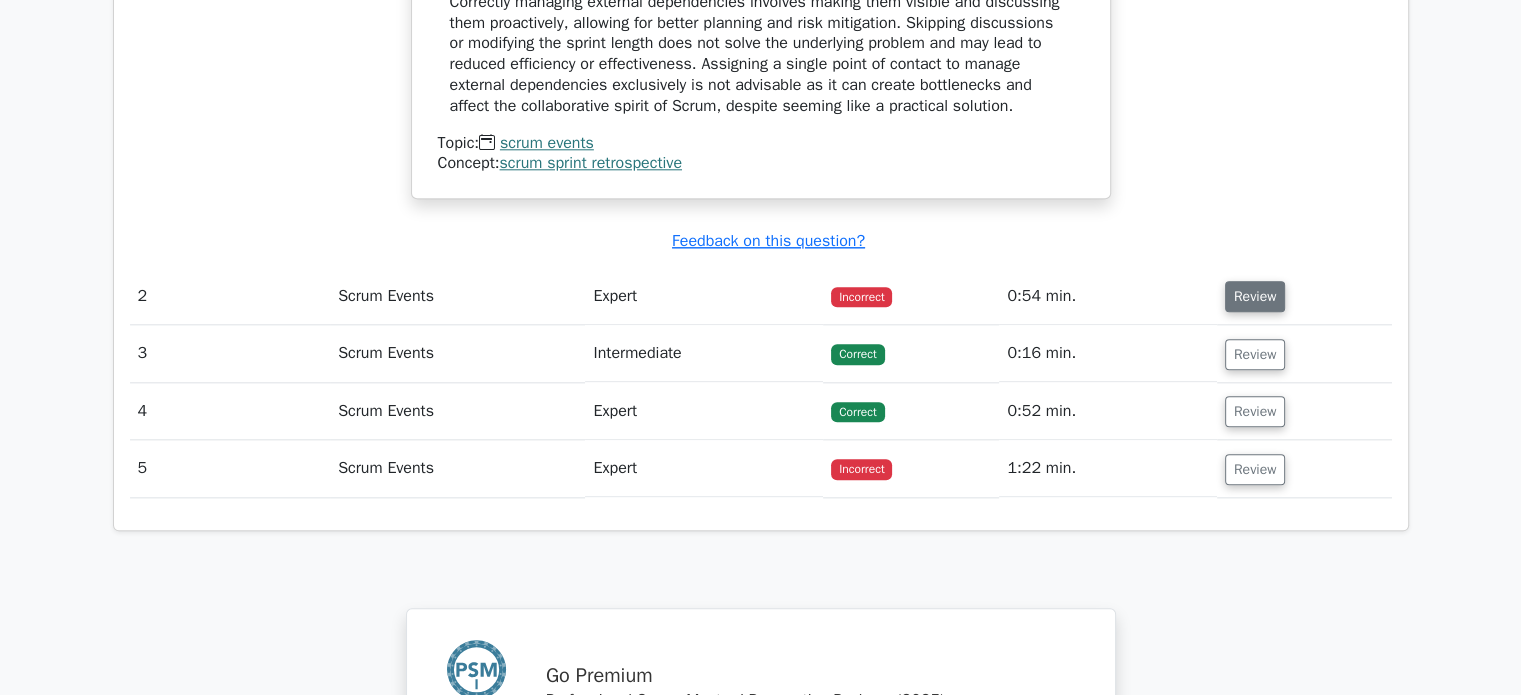 click on "Review" at bounding box center [1255, 296] 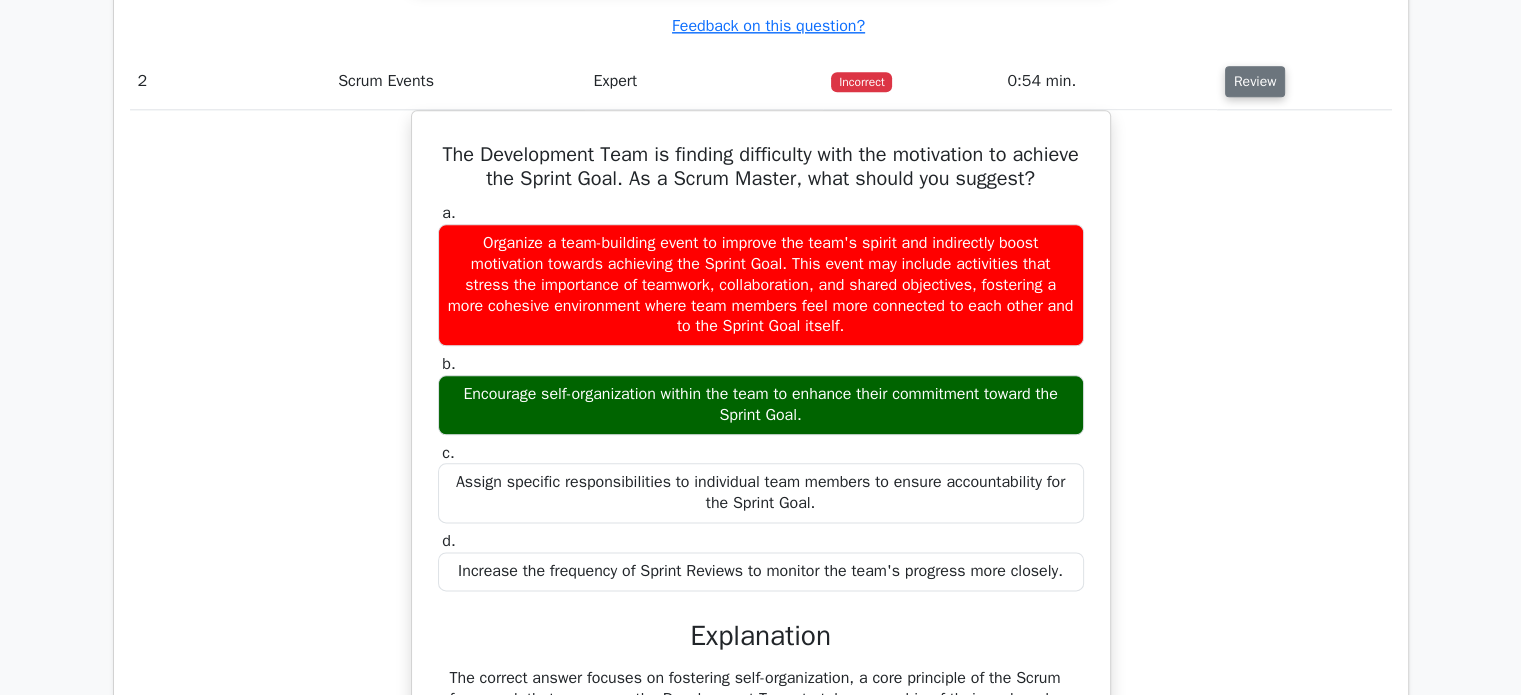 scroll, scrollTop: 2383, scrollLeft: 0, axis: vertical 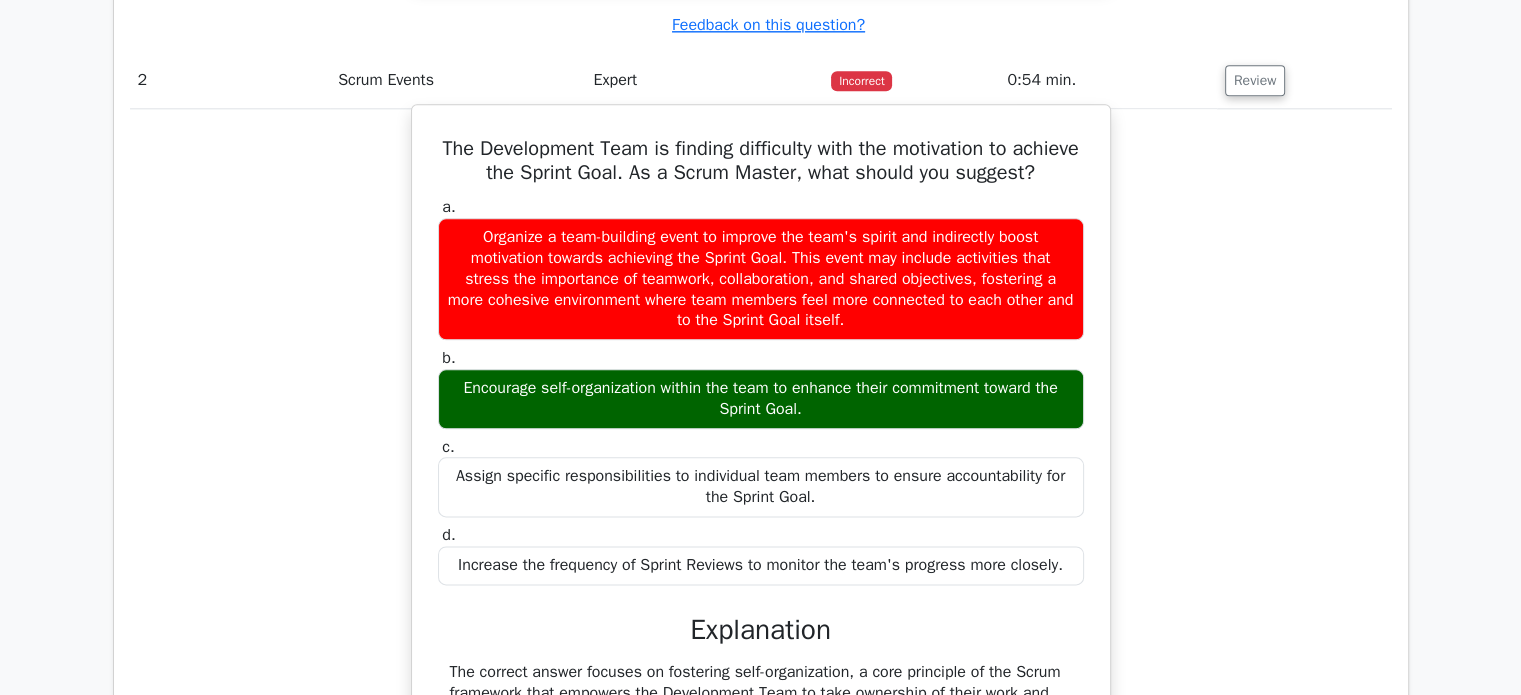click on "The Development Team is finding difficulty with the motivation to achieve the Sprint Goal. As a Scrum Master, what should you suggest?" at bounding box center [761, 161] 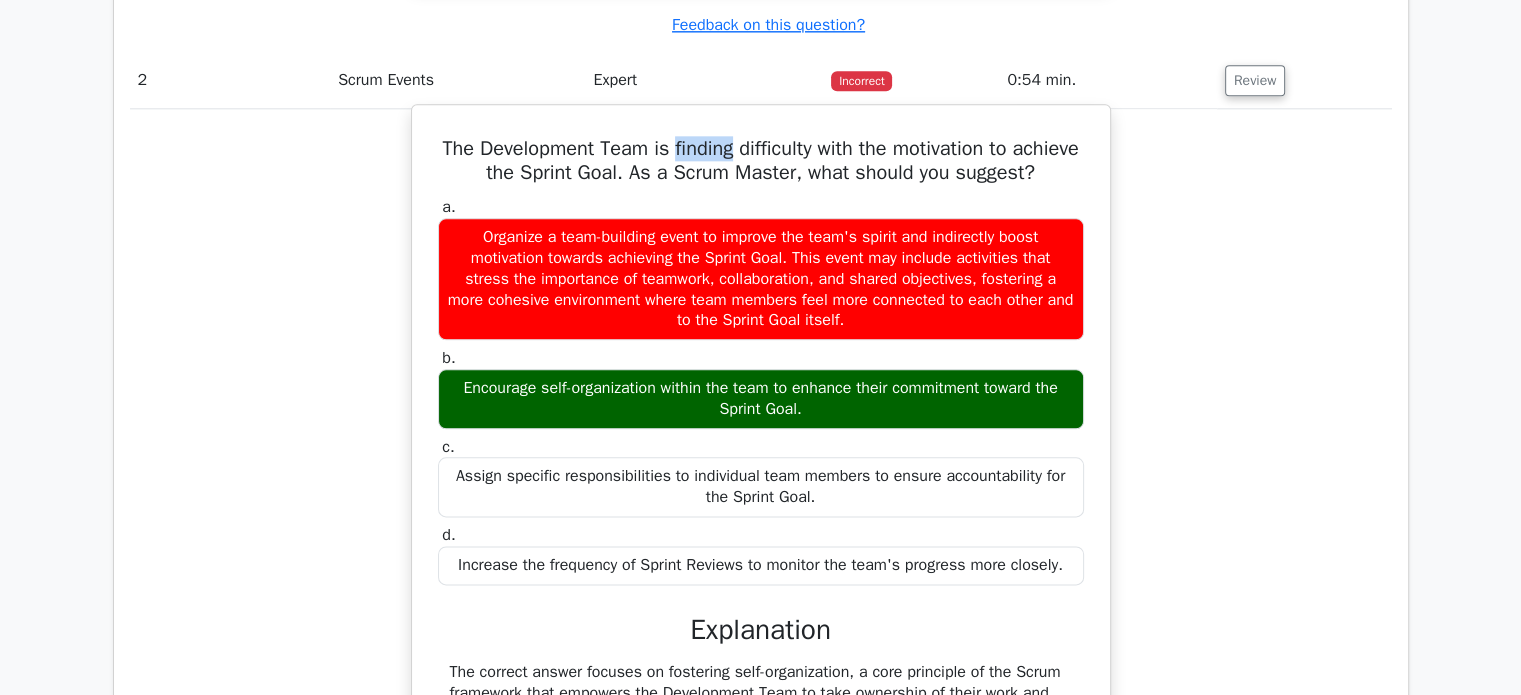 click on "The Development Team is finding difficulty with the motivation to achieve the Sprint Goal. As a Scrum Master, what should you suggest?" at bounding box center (761, 161) 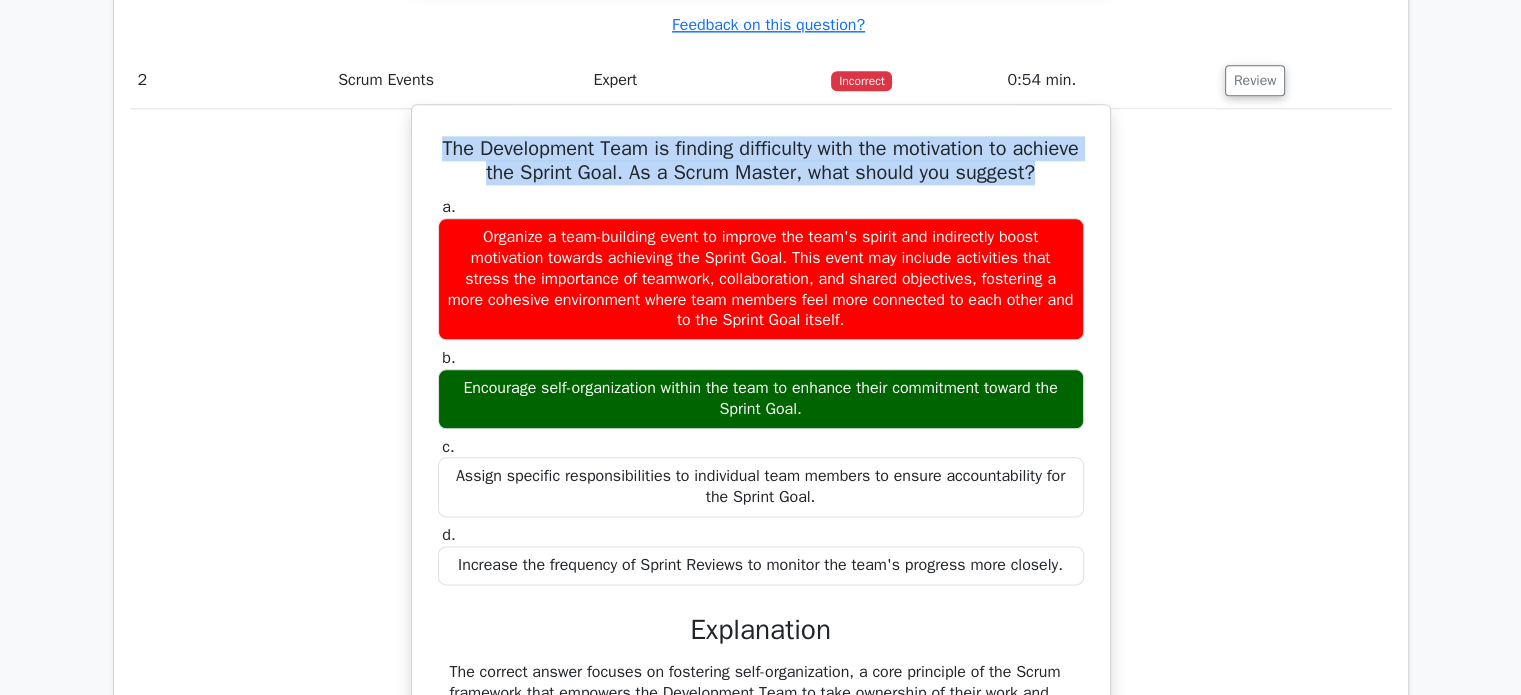 click on "The Development Team is finding difficulty with the motivation to achieve the Sprint Goal. As a Scrum Master, what should you suggest?" at bounding box center [761, 161] 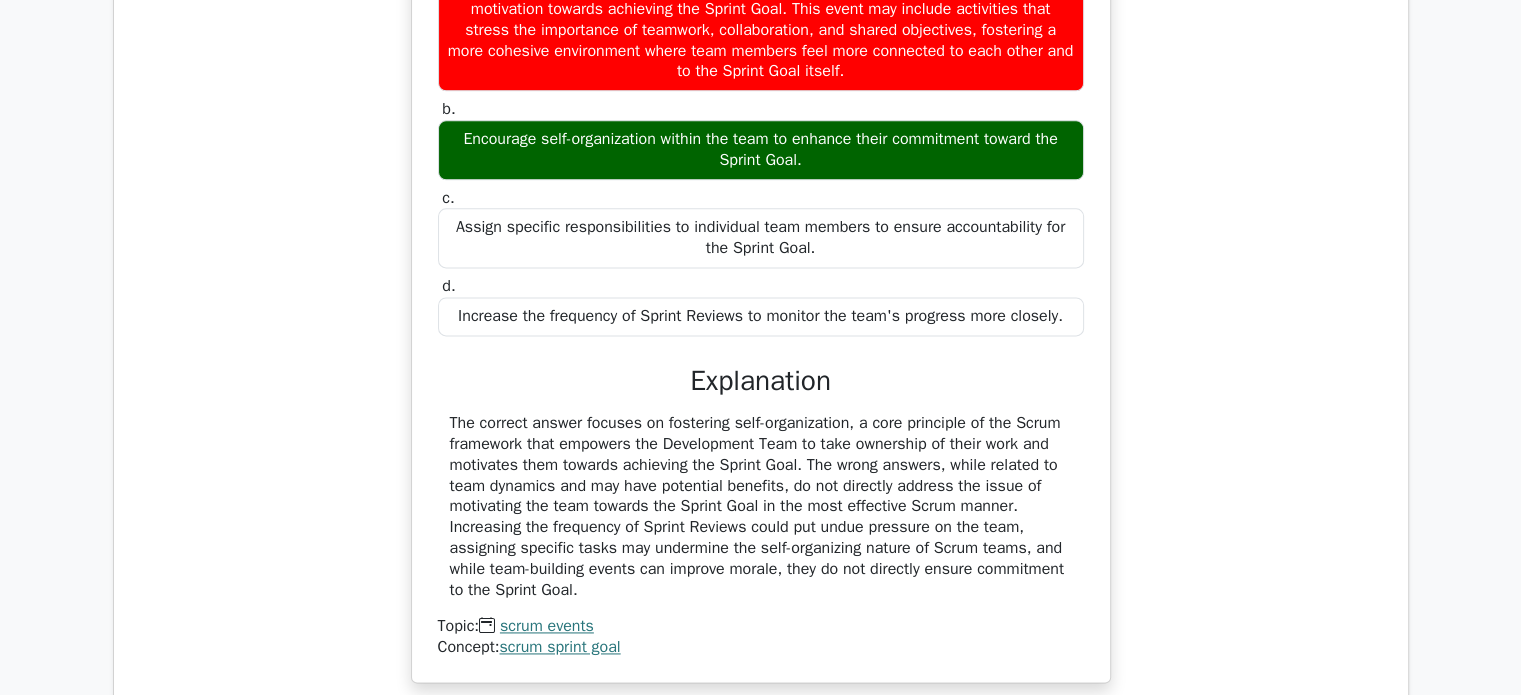 scroll, scrollTop: 2646, scrollLeft: 0, axis: vertical 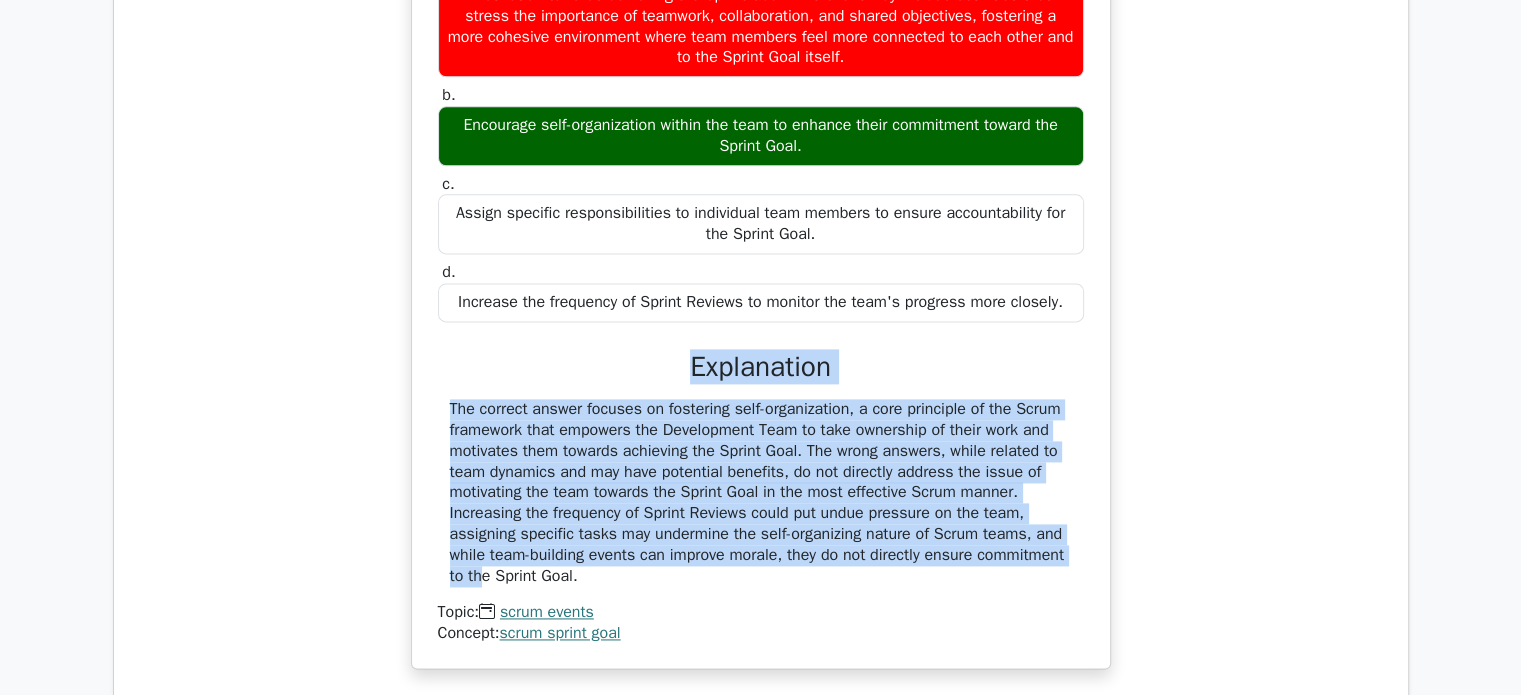 drag, startPoint x: 675, startPoint y: 359, endPoint x: 1020, endPoint y: 548, distance: 393.3777 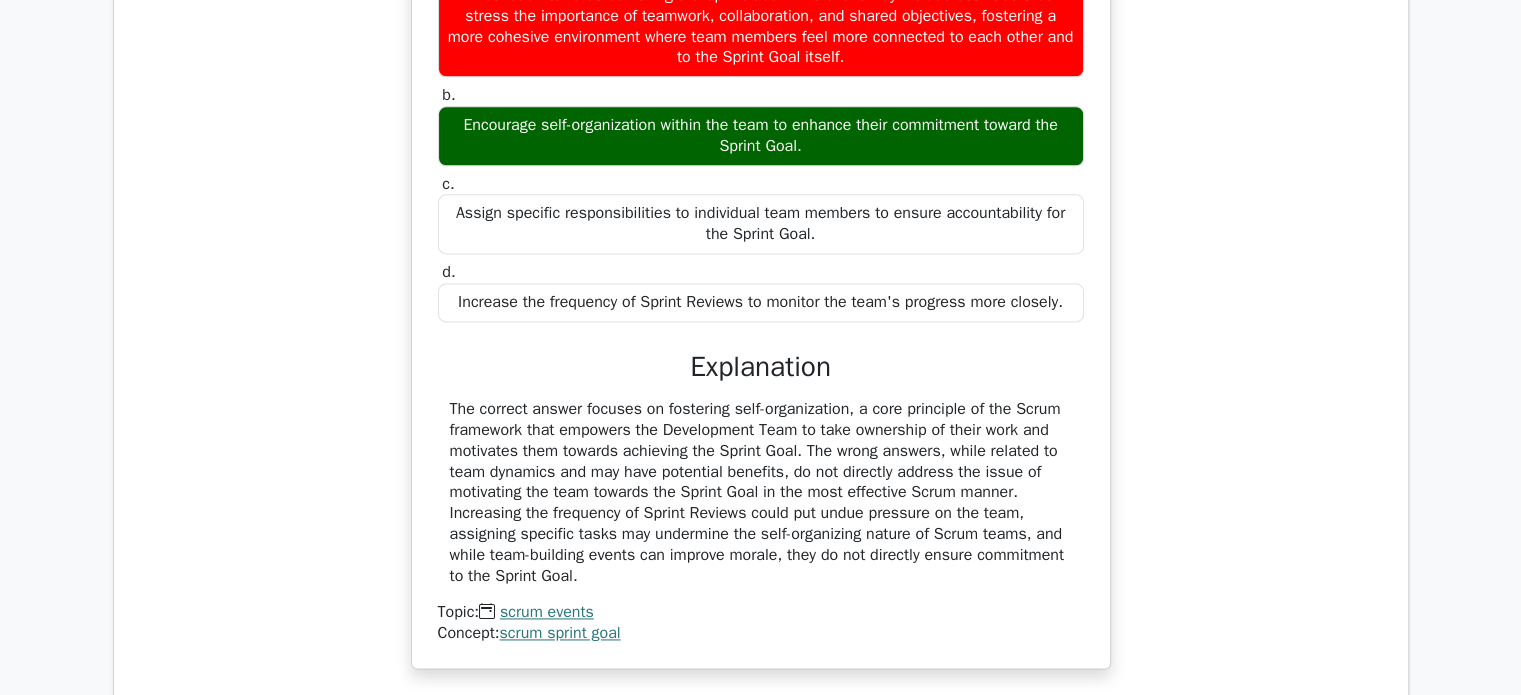 drag, startPoint x: 688, startPoint y: 365, endPoint x: 680, endPoint y: 572, distance: 207.15453 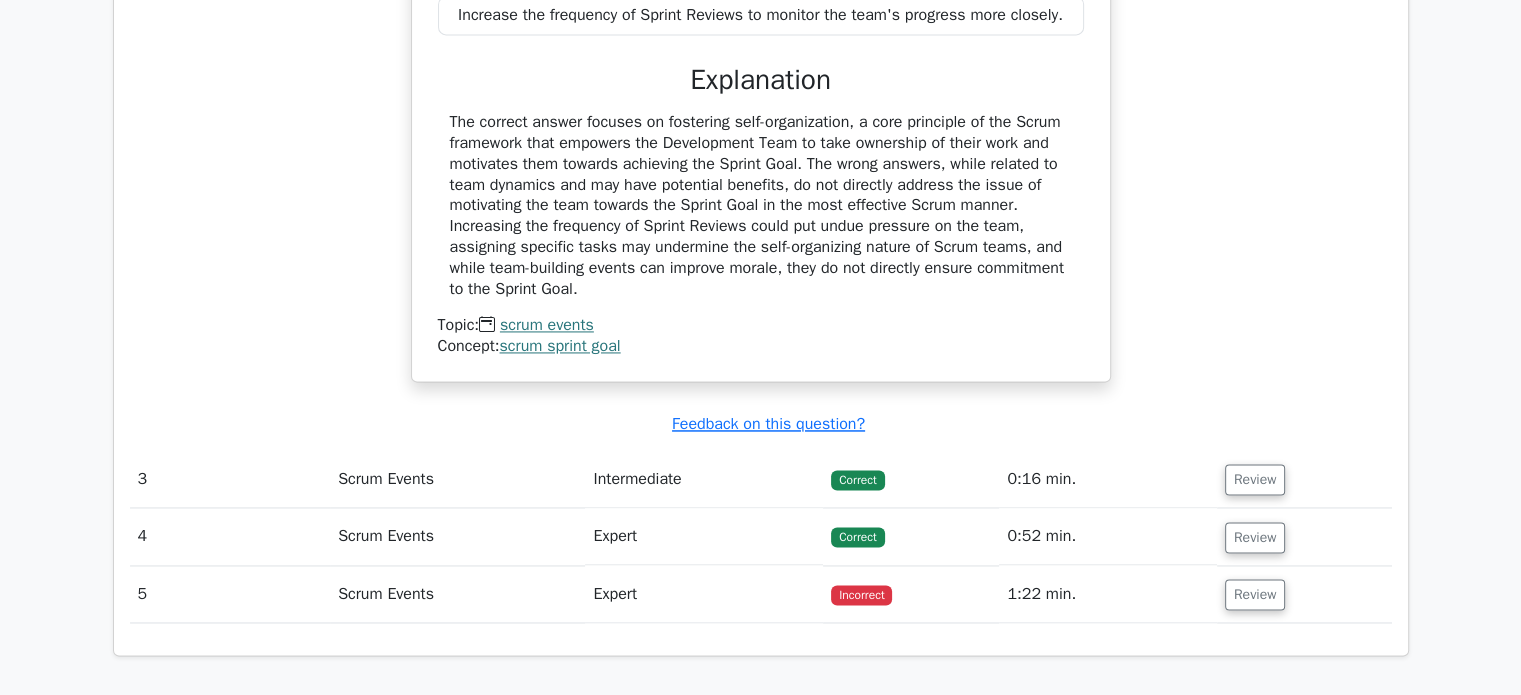 scroll, scrollTop: 3046, scrollLeft: 0, axis: vertical 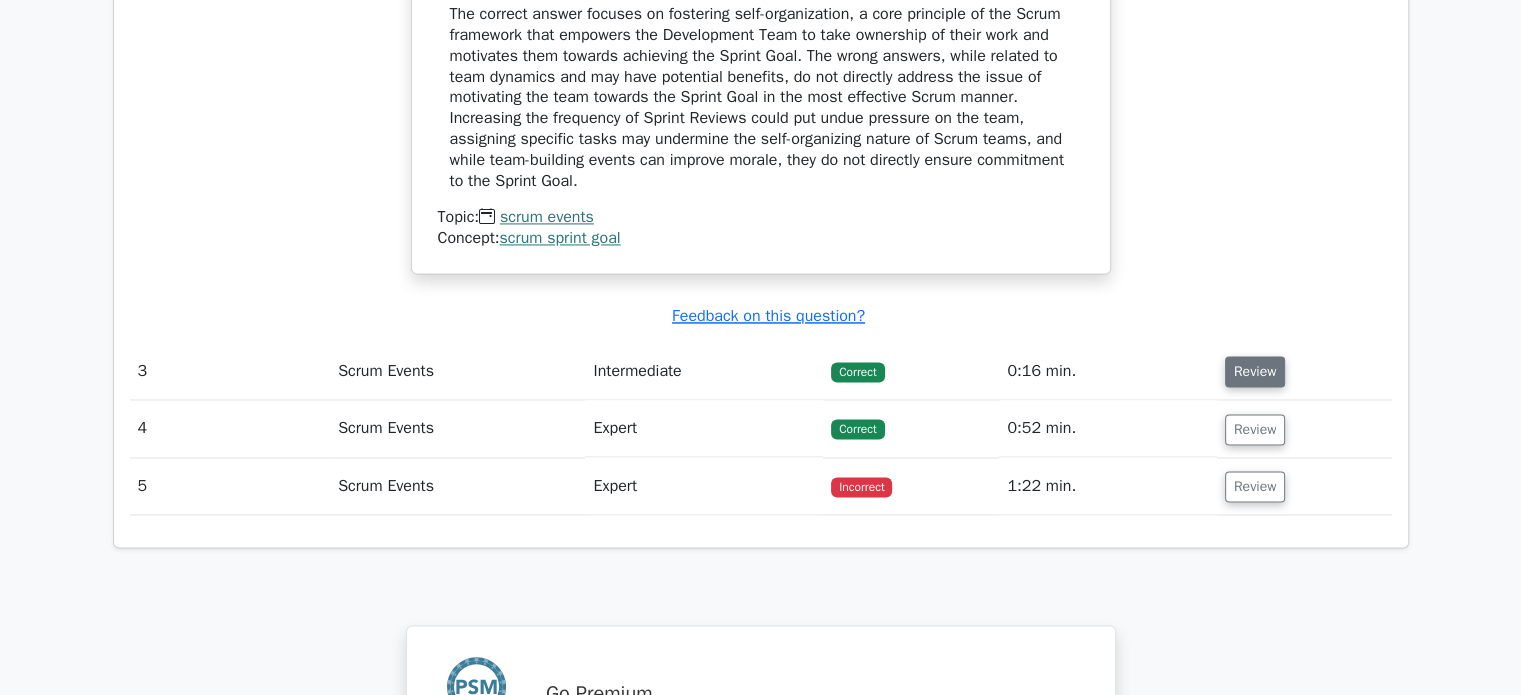 click on "Review" at bounding box center [1255, 371] 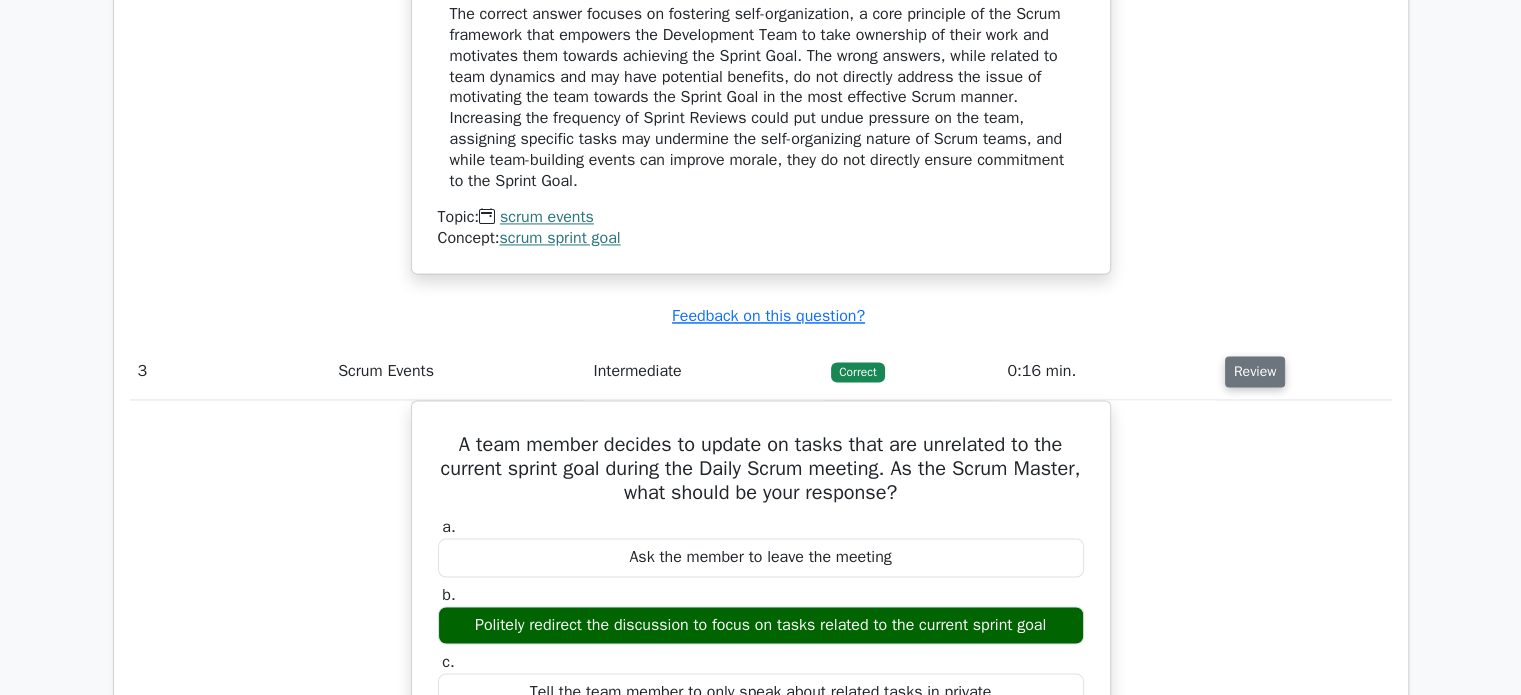 click on "Review" at bounding box center [1255, 371] 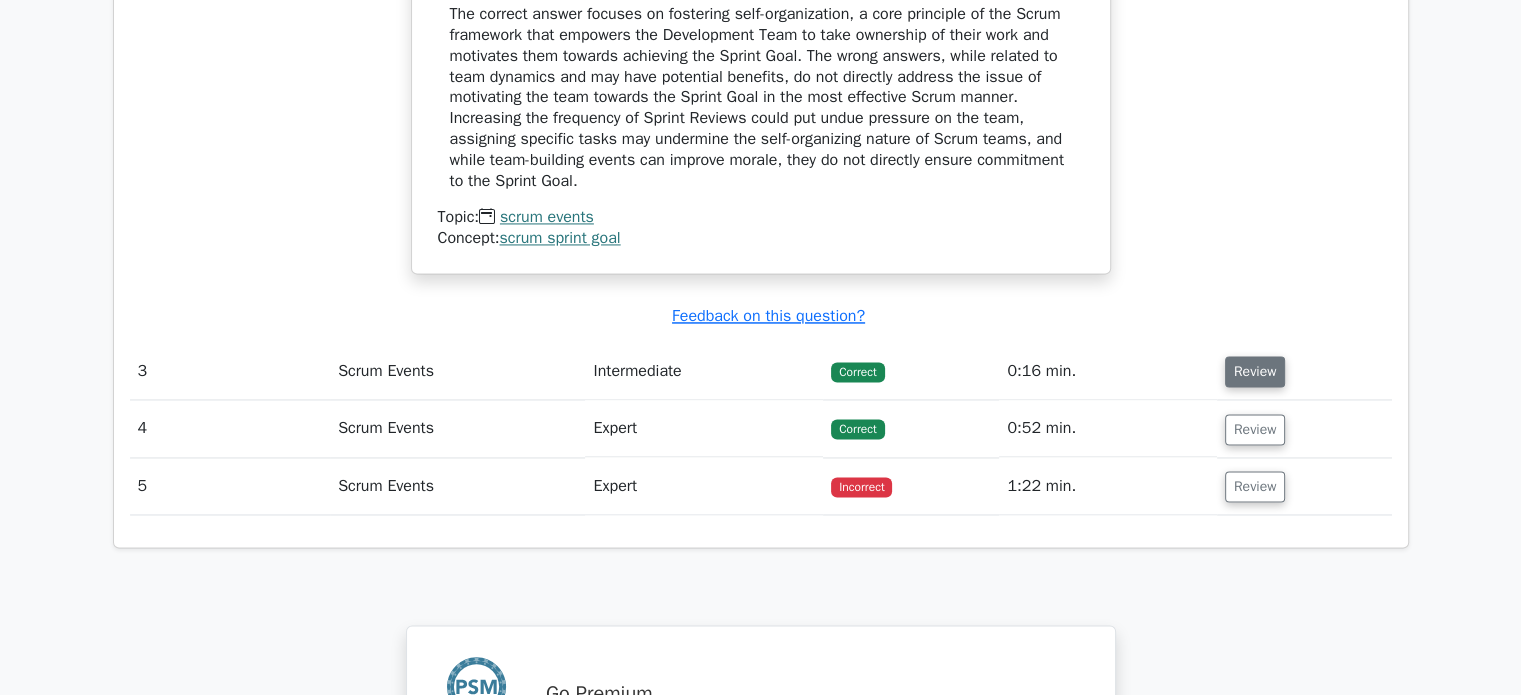 click on "Review" at bounding box center [1255, 371] 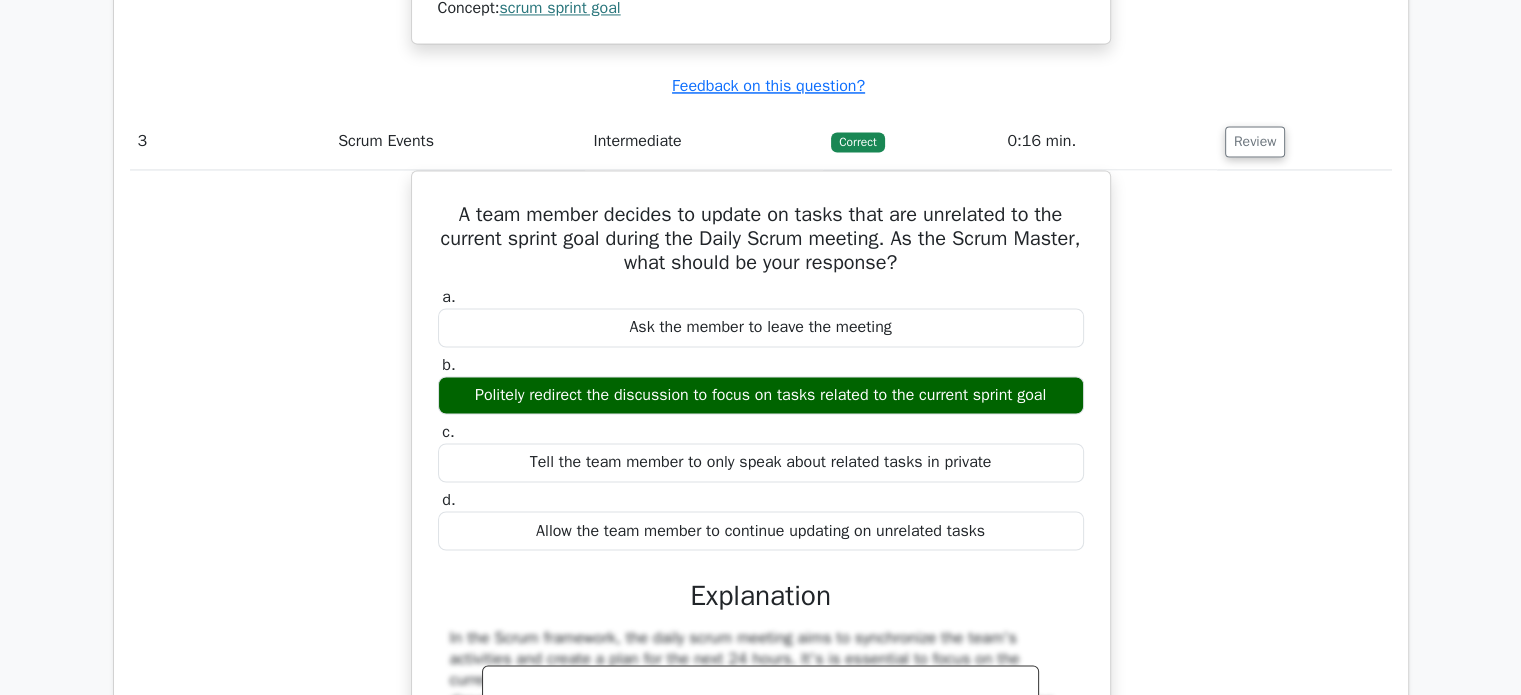 scroll, scrollTop: 3346, scrollLeft: 0, axis: vertical 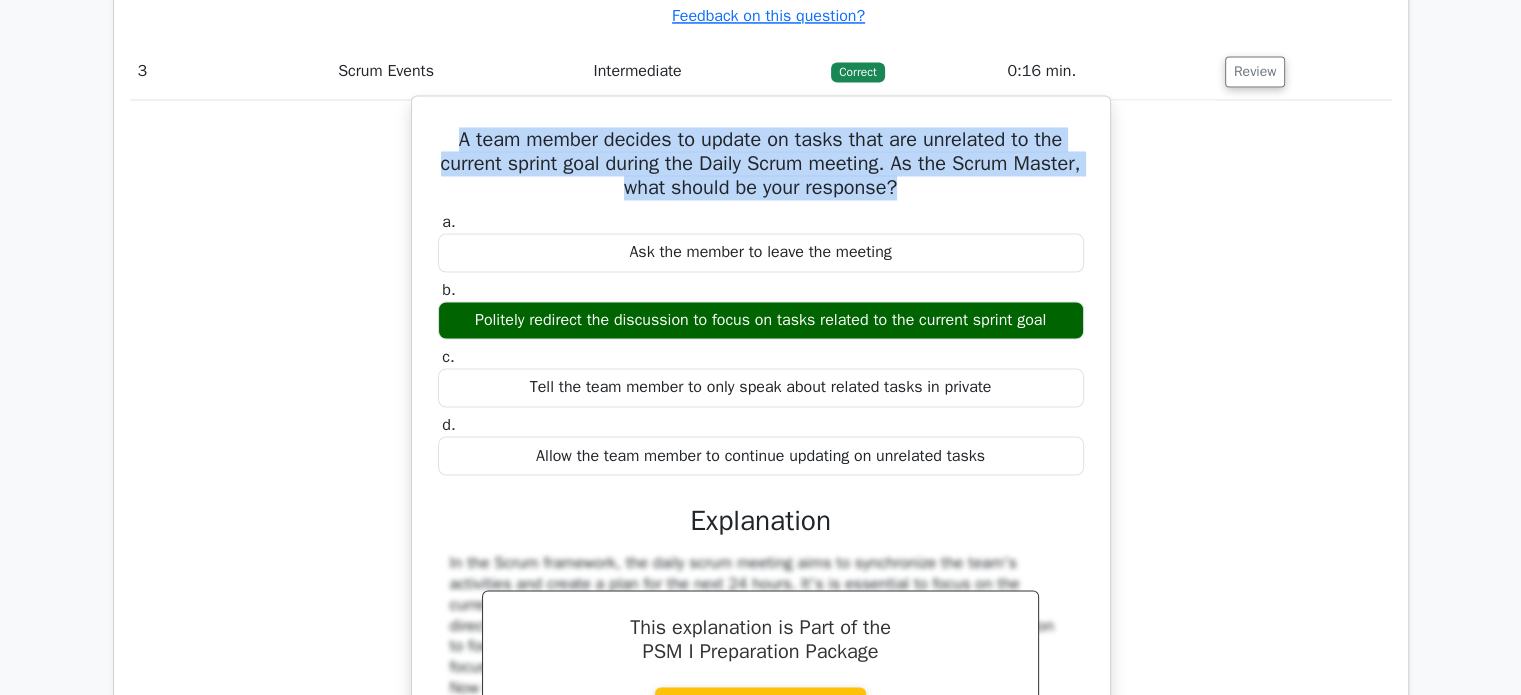 drag, startPoint x: 452, startPoint y: 123, endPoint x: 950, endPoint y: 188, distance: 502.22406 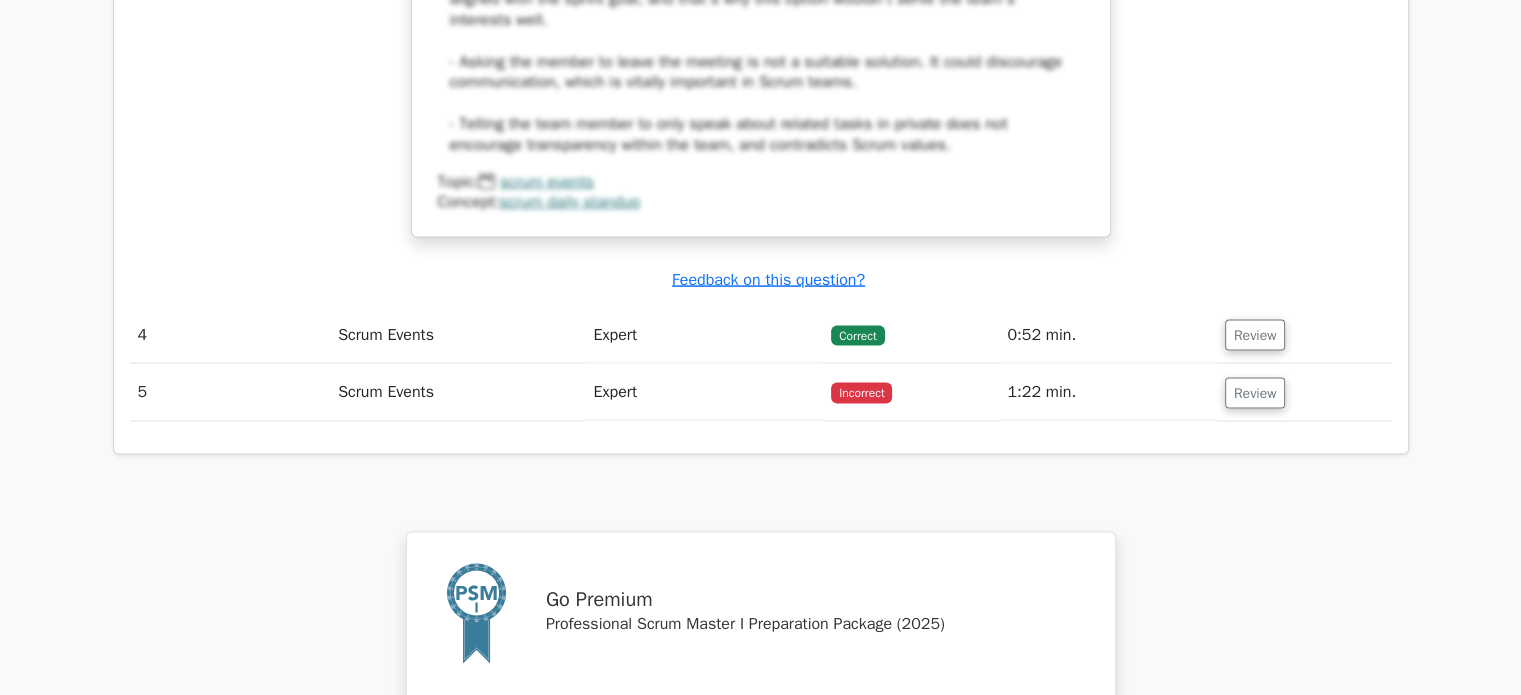 scroll, scrollTop: 4146, scrollLeft: 0, axis: vertical 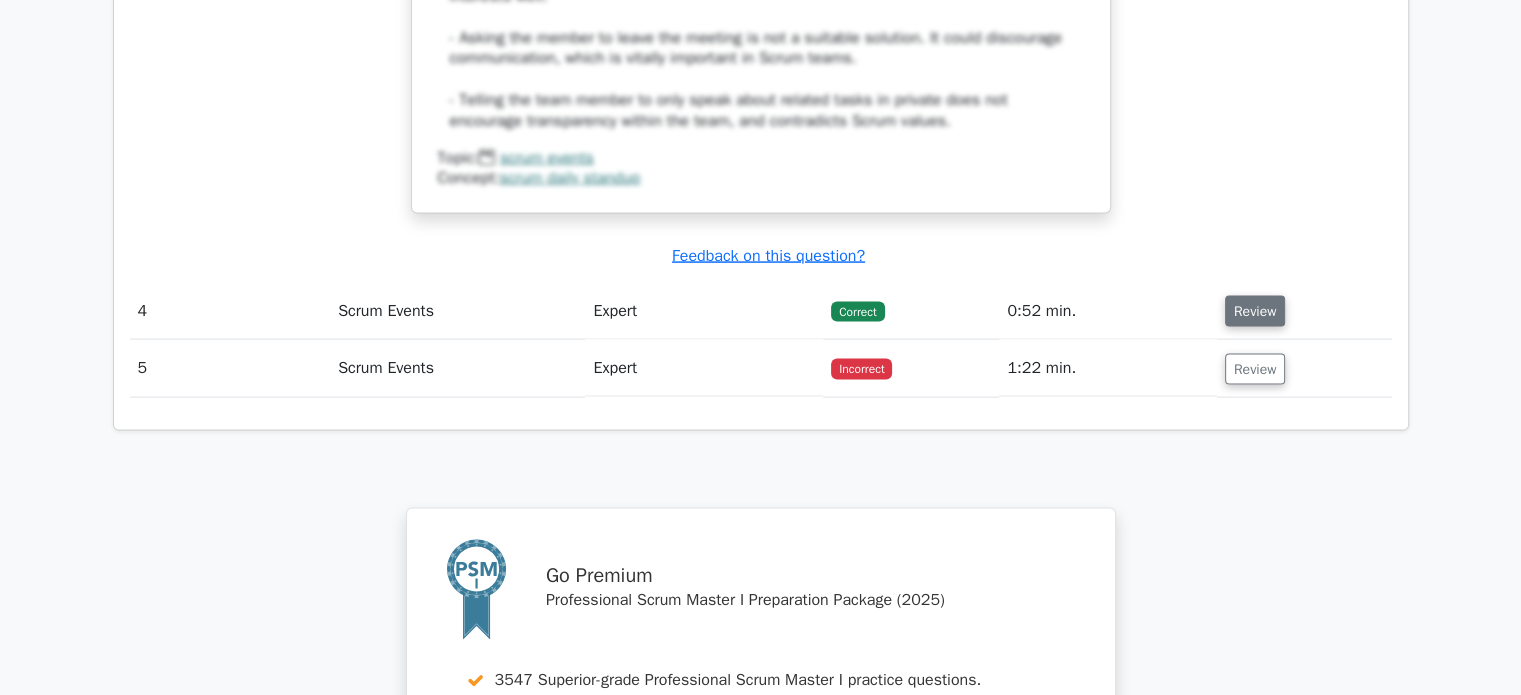 click on "Review" at bounding box center [1255, 311] 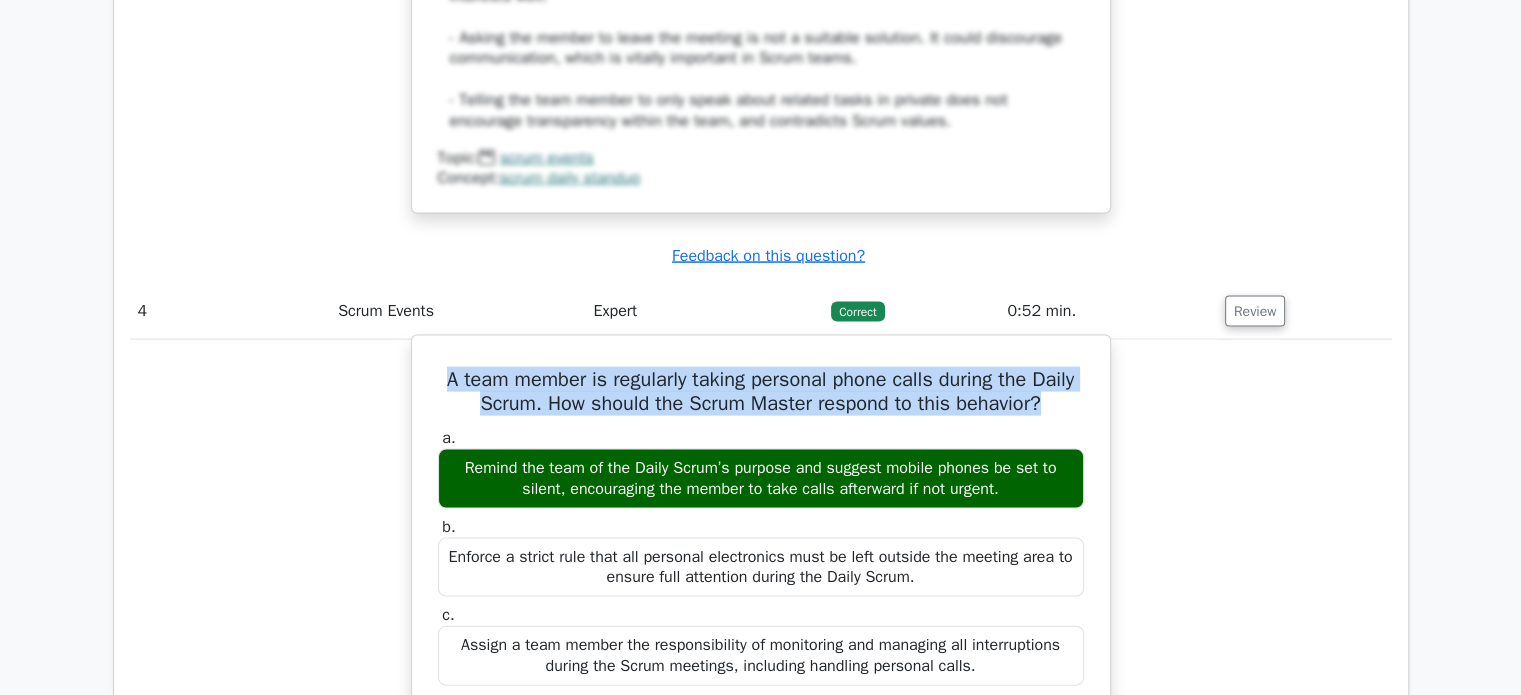 drag, startPoint x: 491, startPoint y: 370, endPoint x: 1086, endPoint y: 407, distance: 596.1493 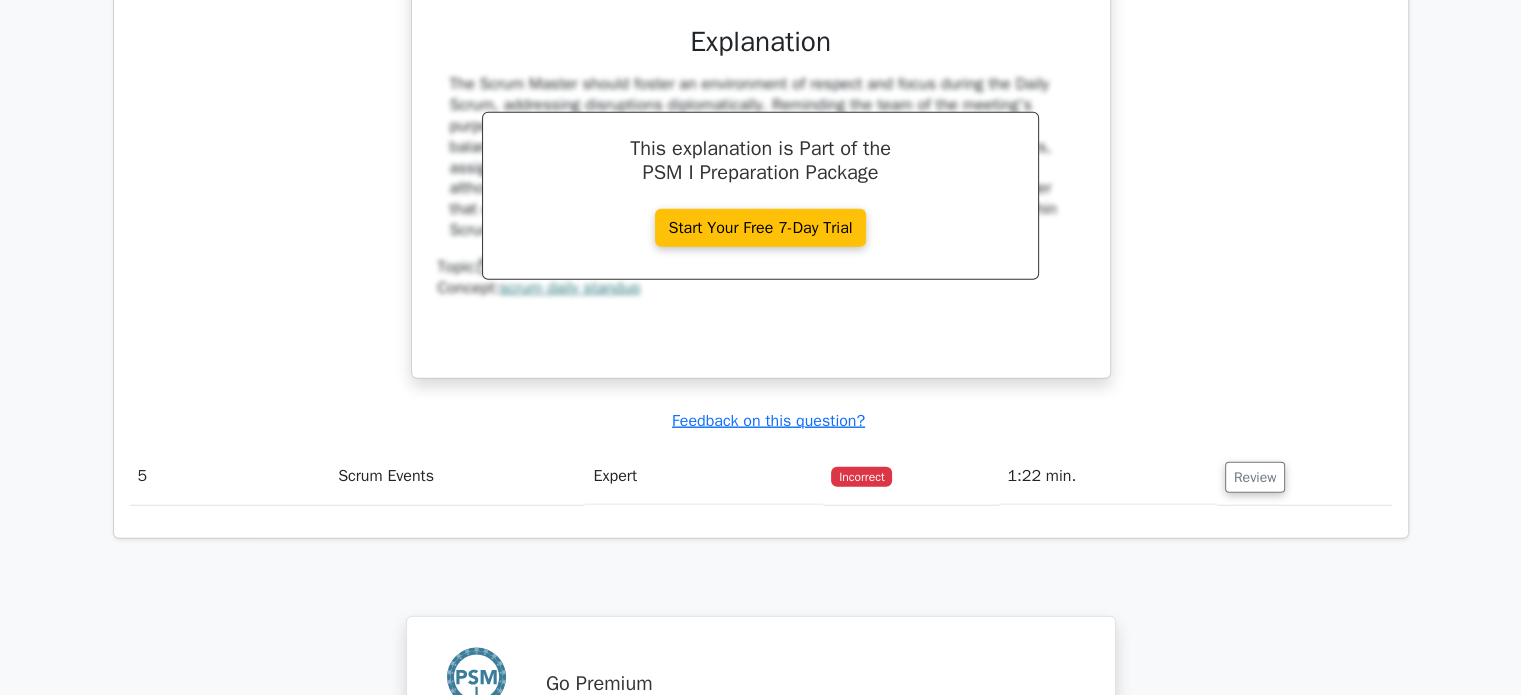 scroll, scrollTop: 4946, scrollLeft: 0, axis: vertical 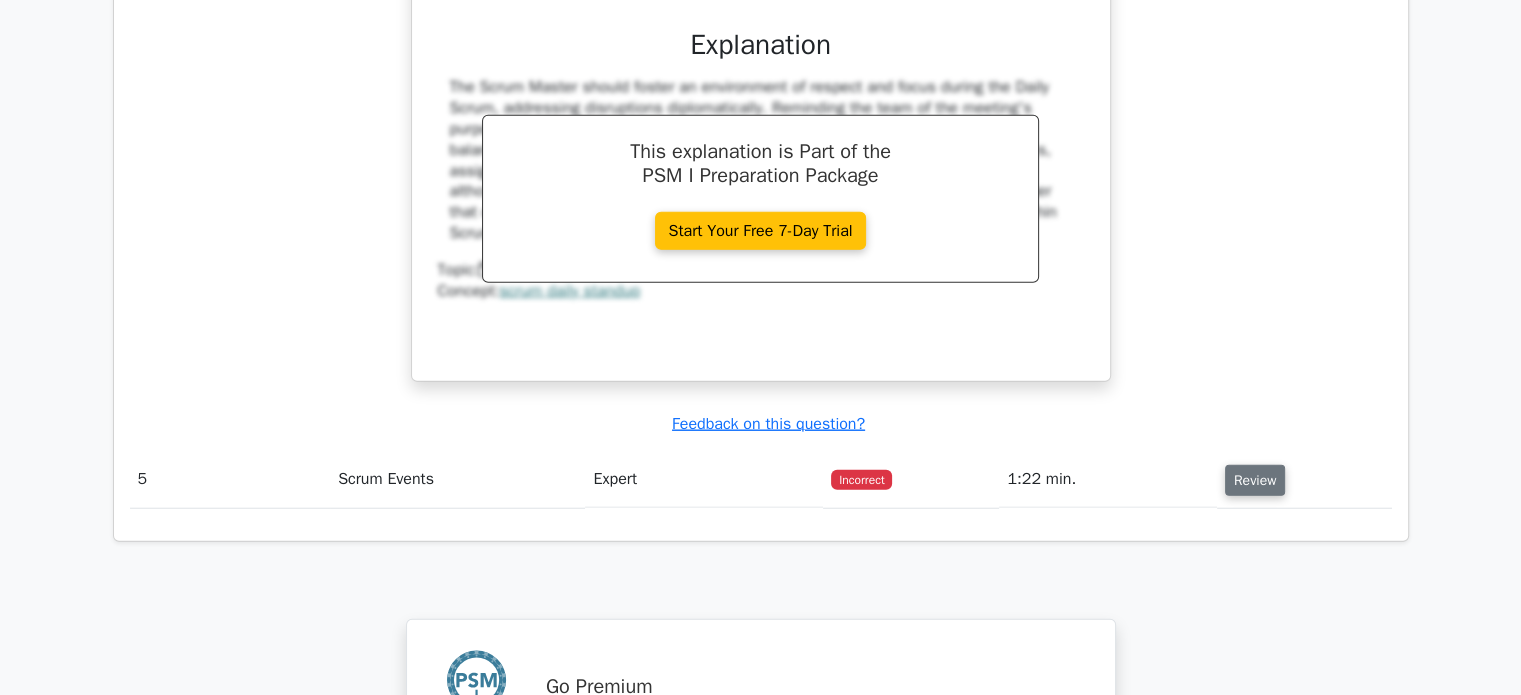 click on "Review" at bounding box center (1255, 480) 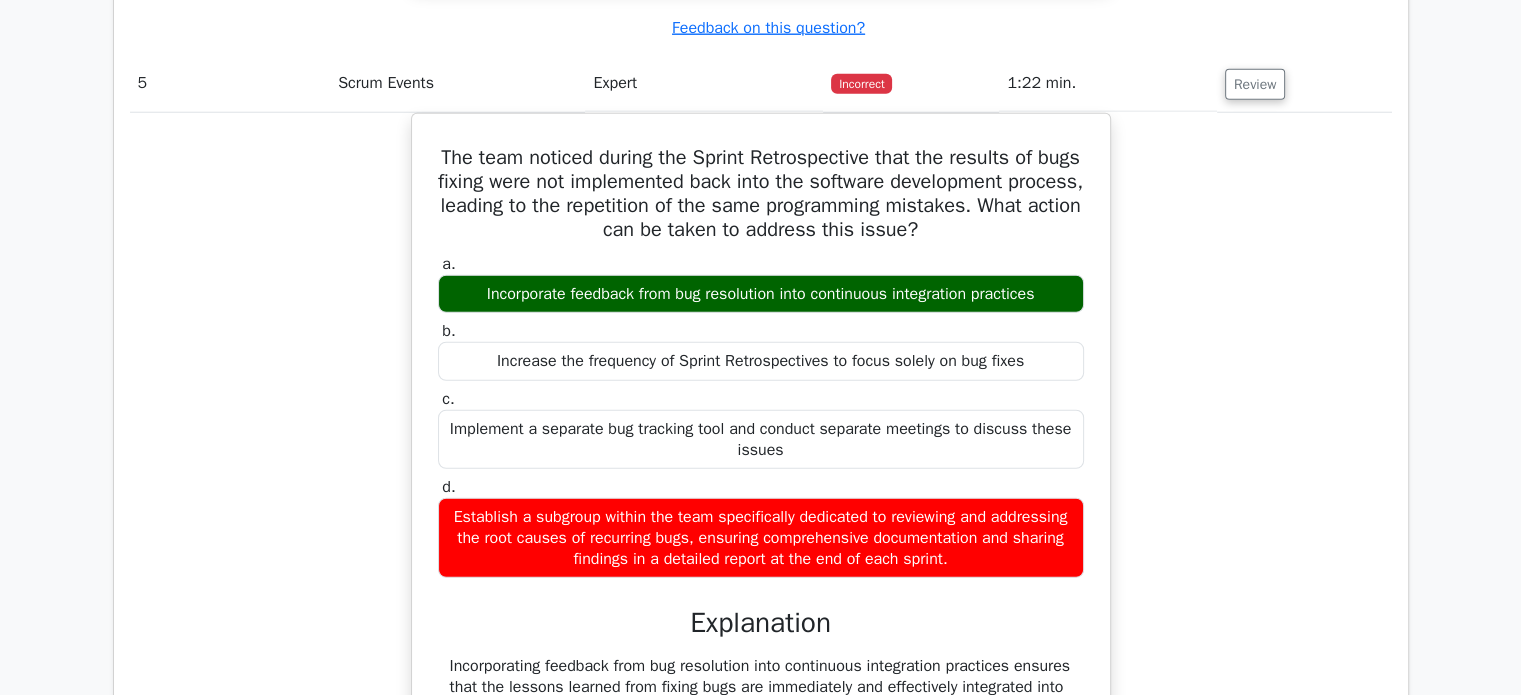 scroll, scrollTop: 5346, scrollLeft: 0, axis: vertical 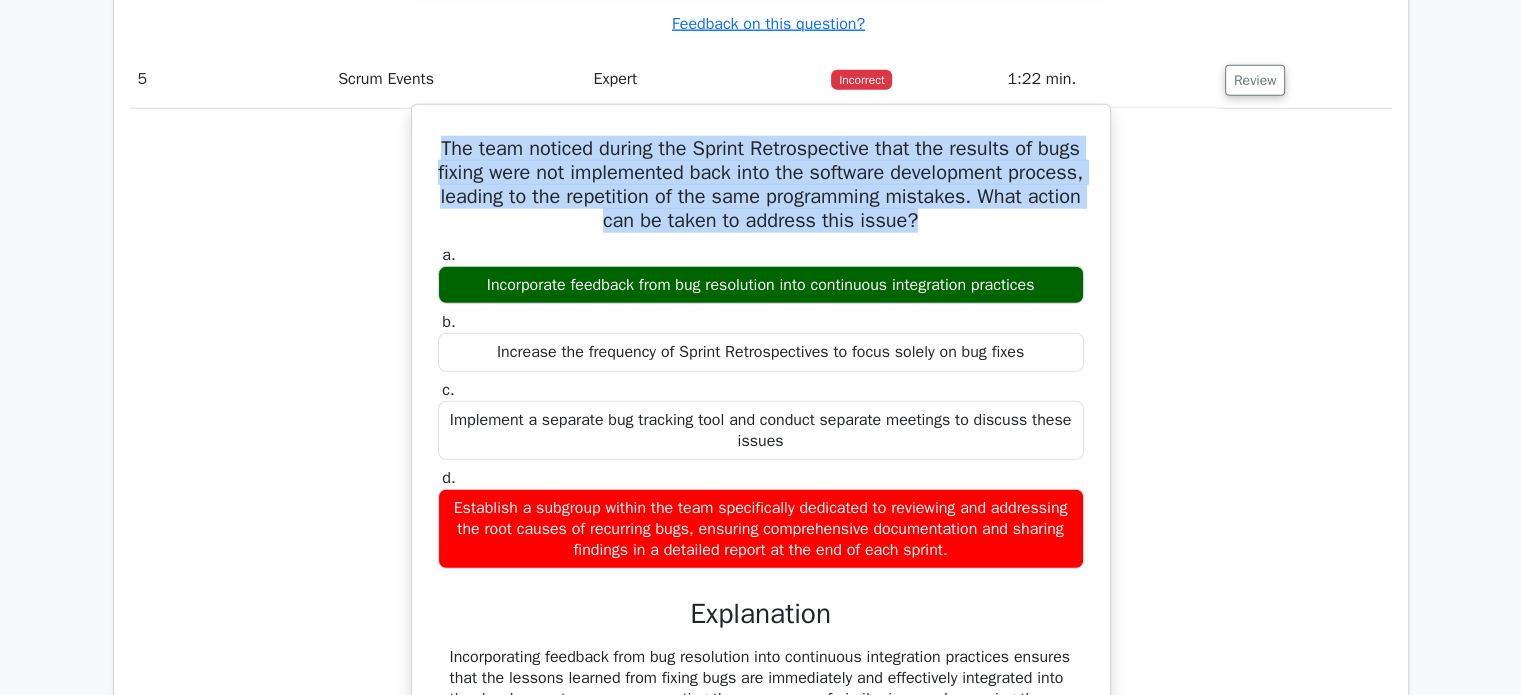 drag, startPoint x: 438, startPoint y: 137, endPoint x: 988, endPoint y: 215, distance: 555.50336 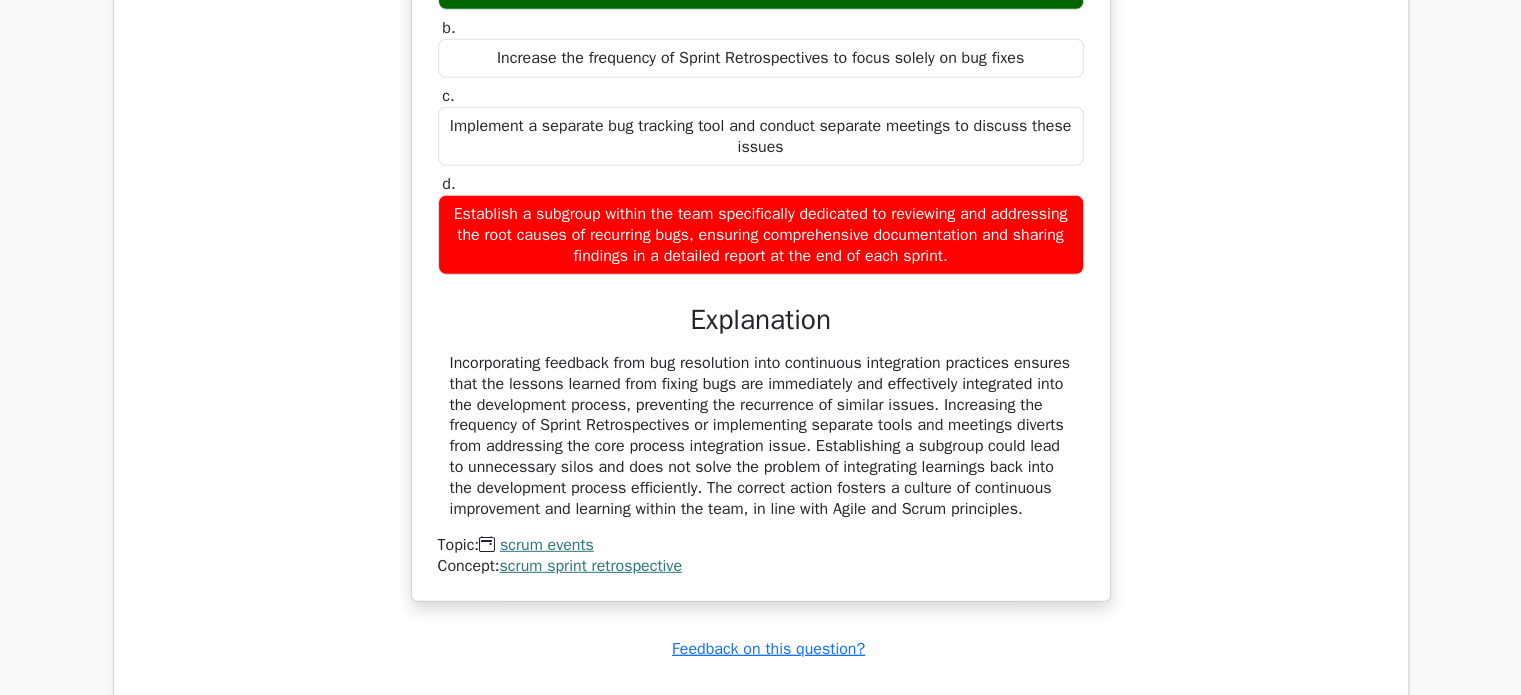 scroll, scrollTop: 5646, scrollLeft: 0, axis: vertical 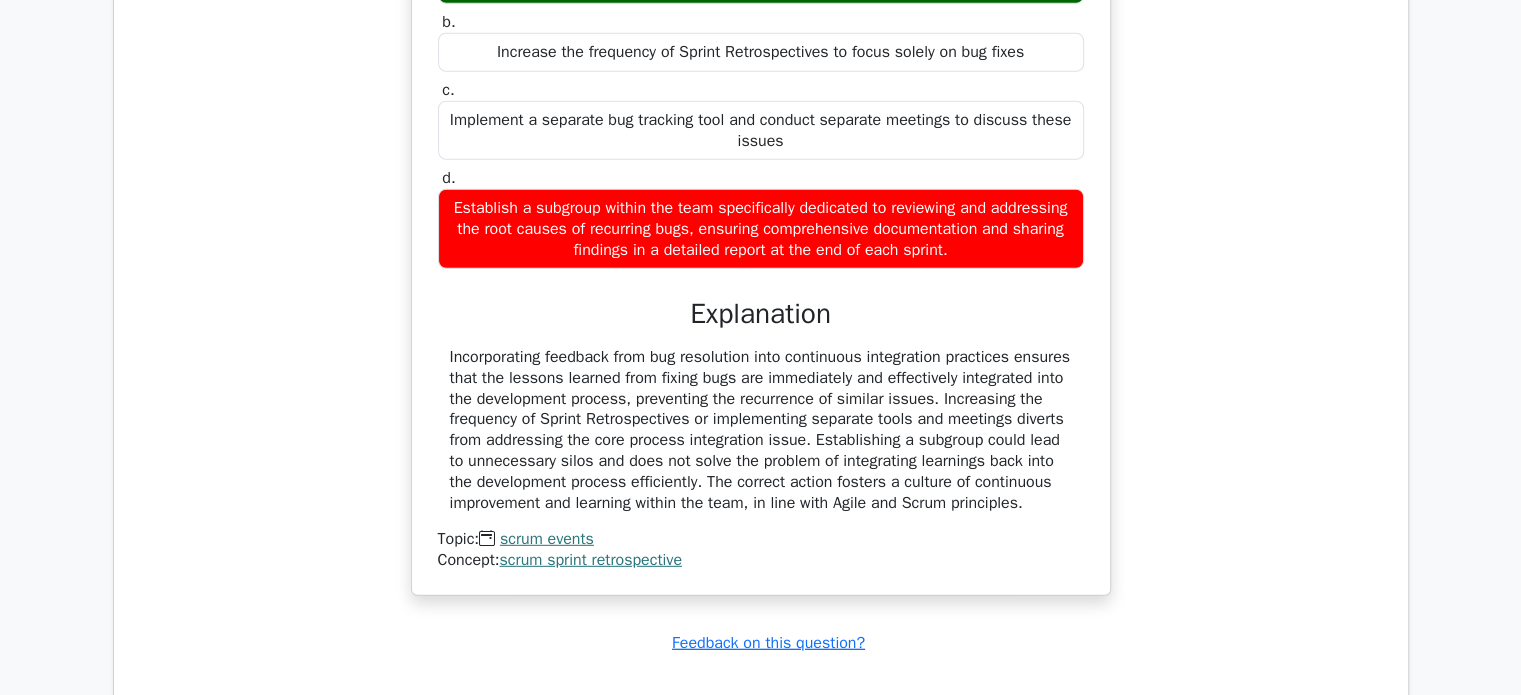 drag, startPoint x: 690, startPoint y: 291, endPoint x: 680, endPoint y: 508, distance: 217.23029 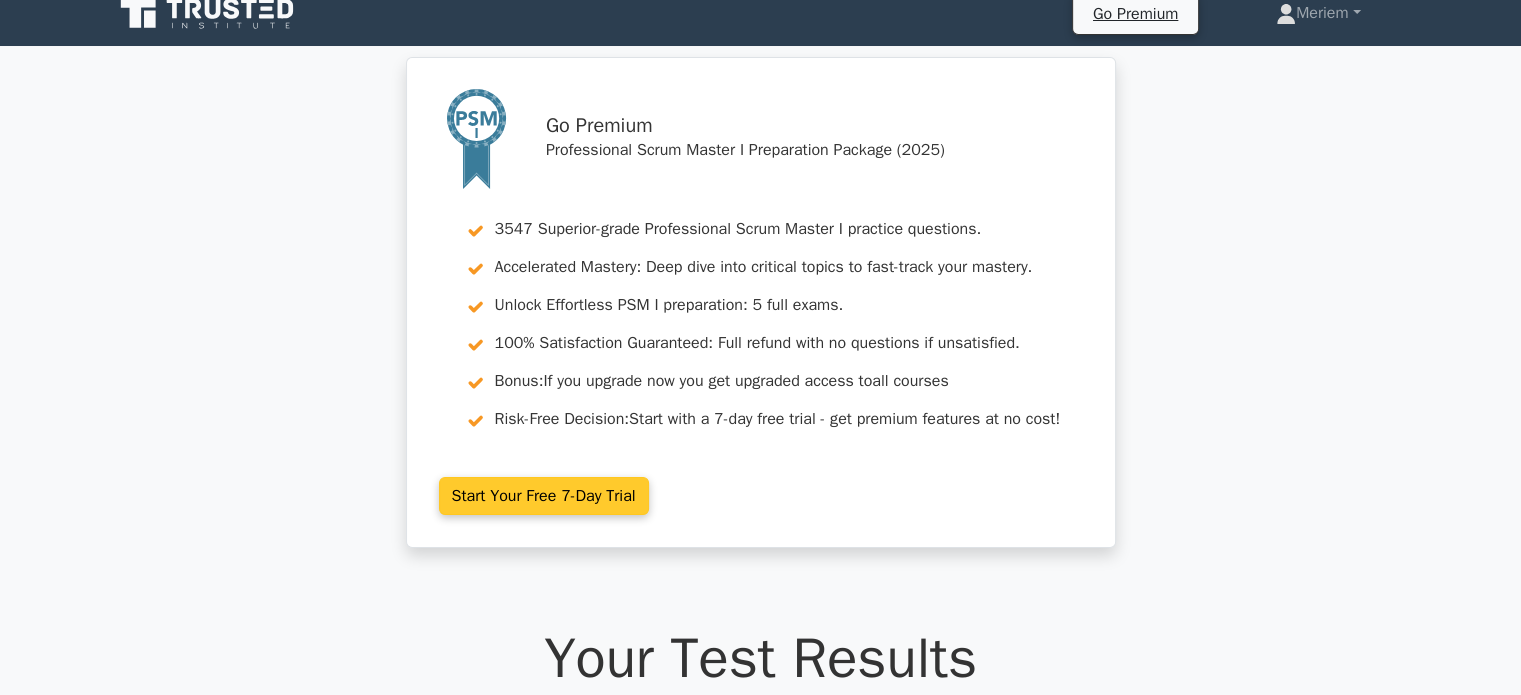scroll, scrollTop: 0, scrollLeft: 0, axis: both 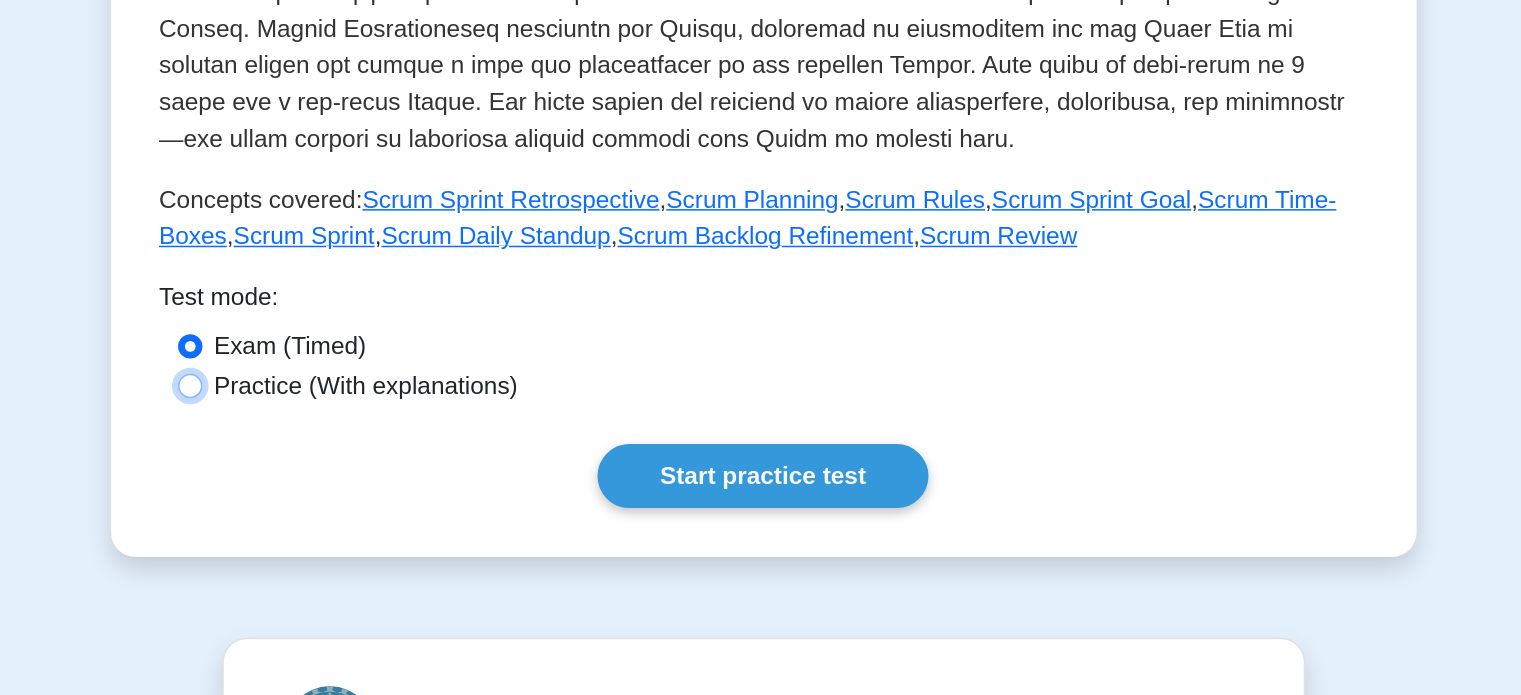 click on "Practice (With explanations)" at bounding box center (385, 253) 